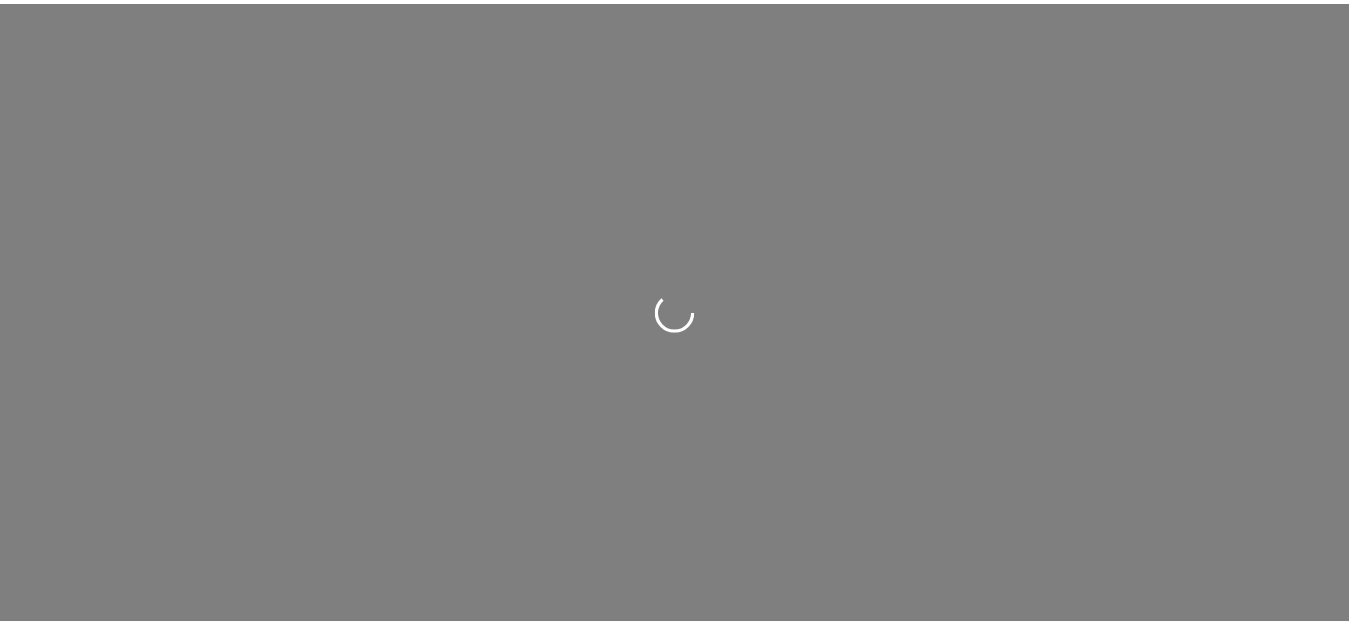 scroll, scrollTop: 0, scrollLeft: 0, axis: both 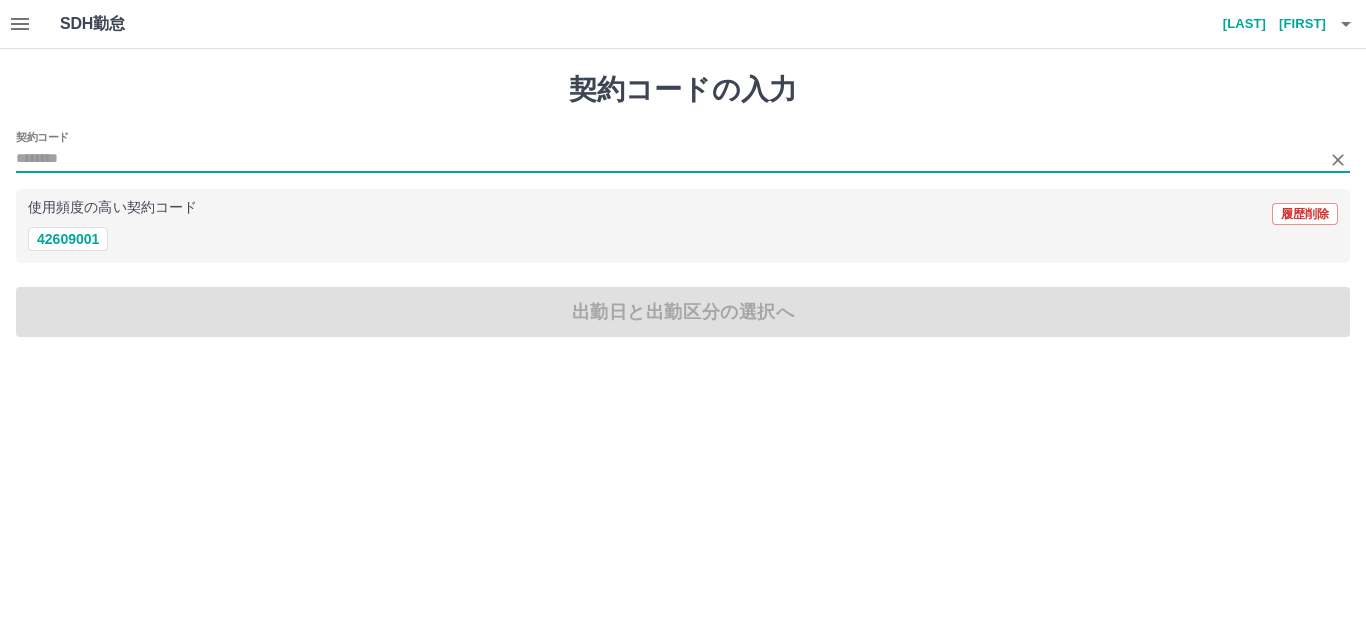 click on "契約コード" at bounding box center [668, 159] 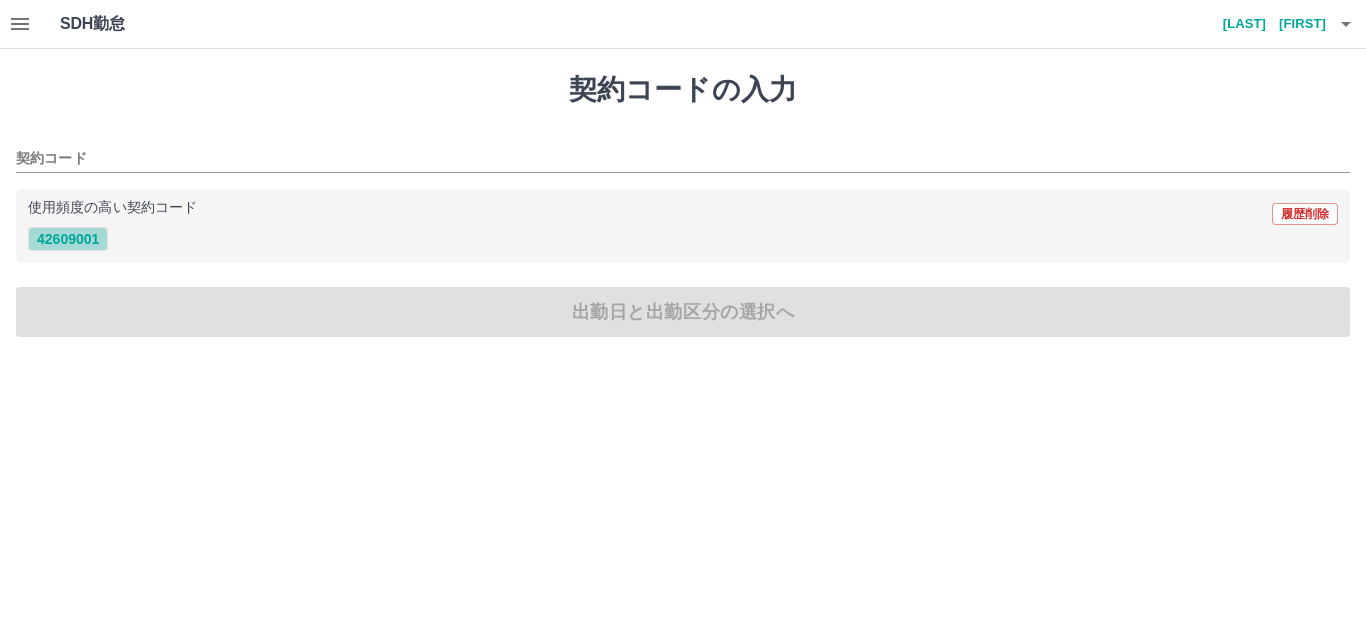 click on "42609001" at bounding box center (68, 239) 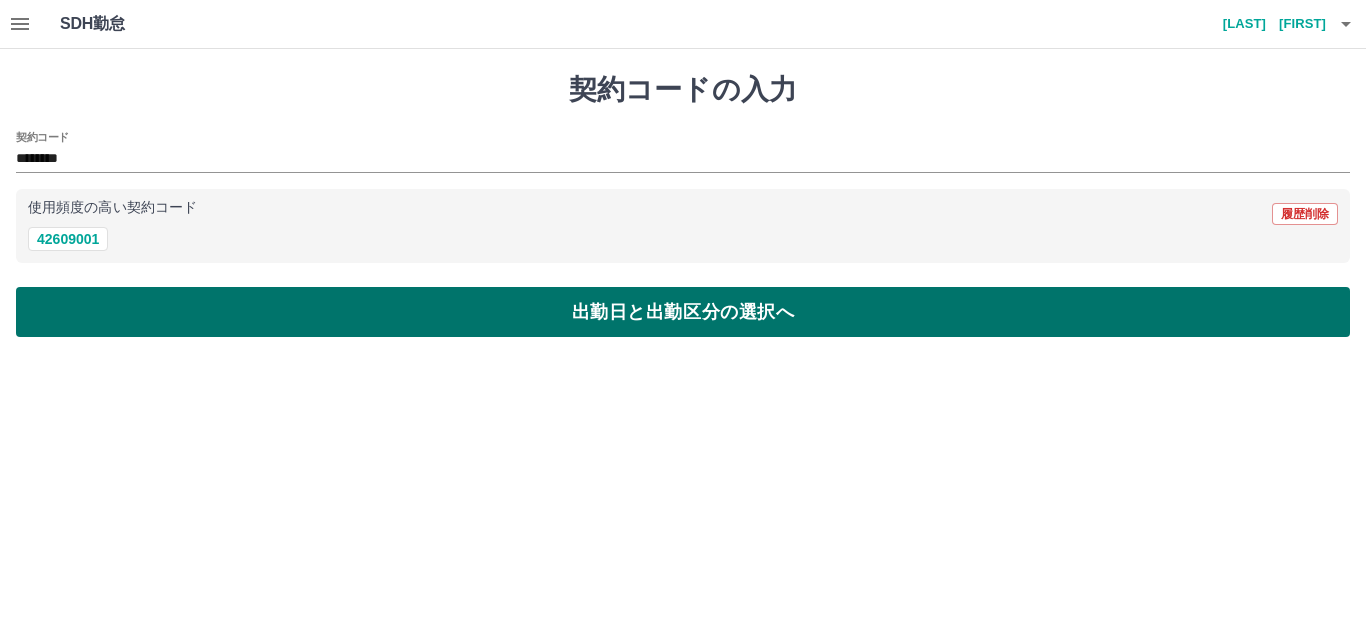 click on "出勤日と出勤区分の選択へ" at bounding box center (683, 312) 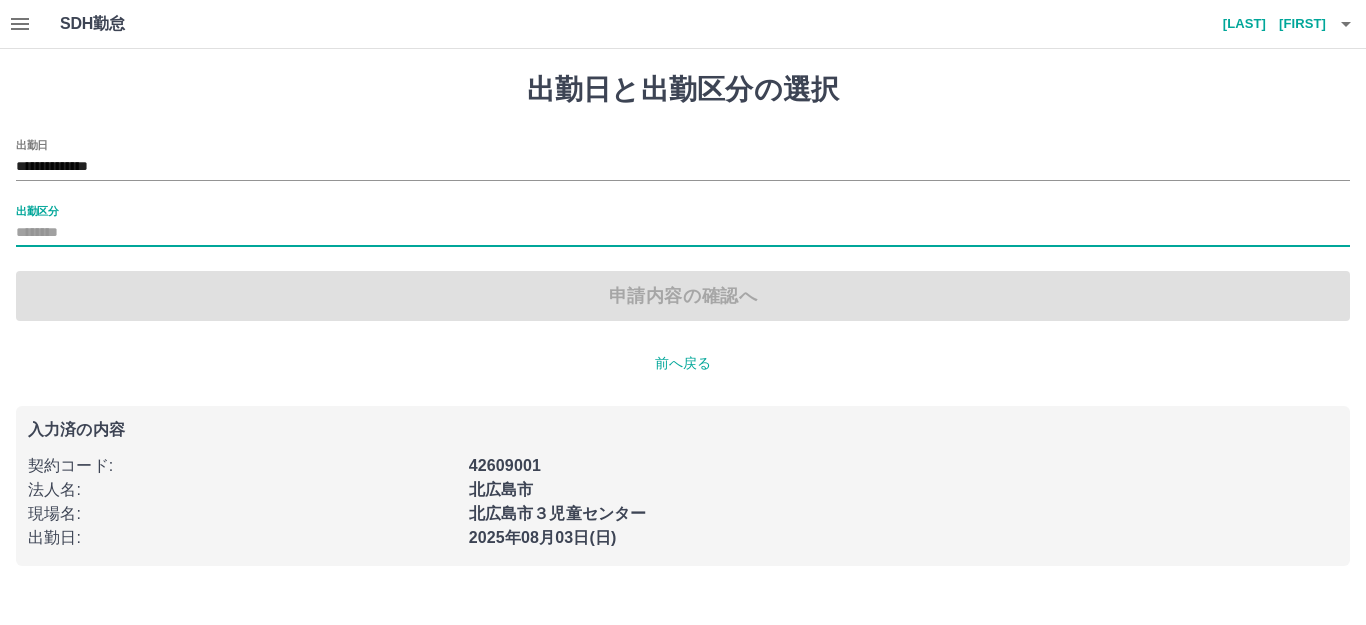 click on "出勤区分" at bounding box center [683, 233] 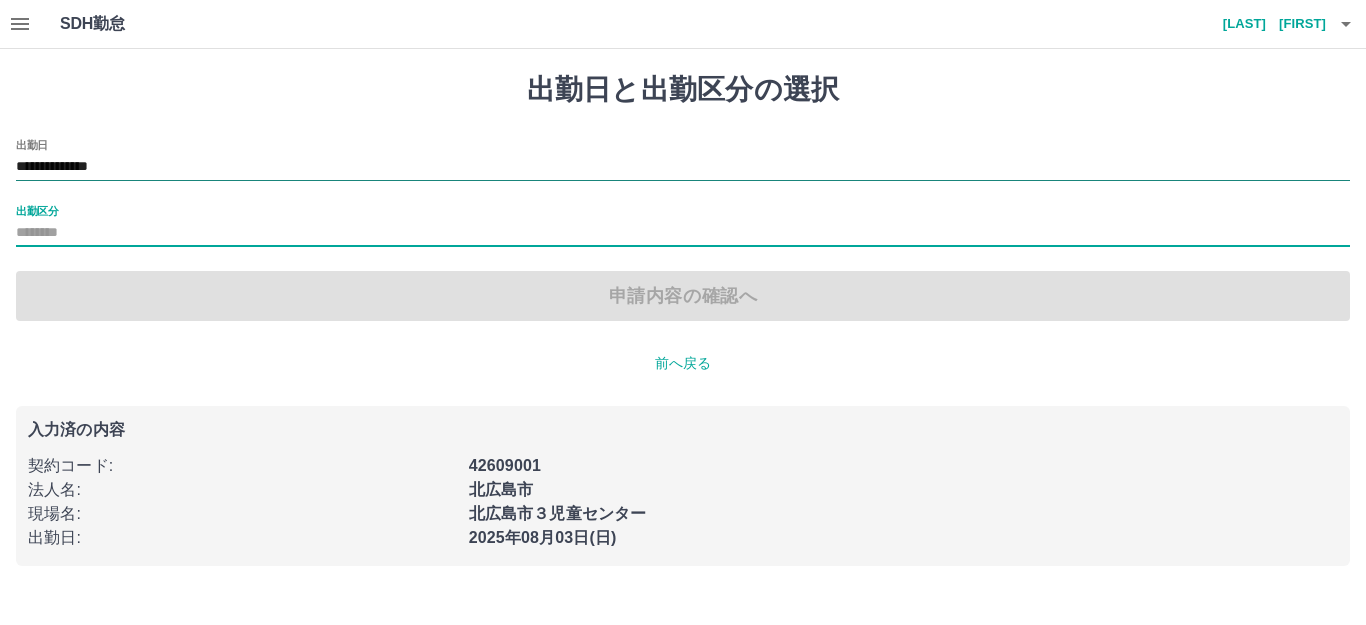 click on "**********" at bounding box center [683, 167] 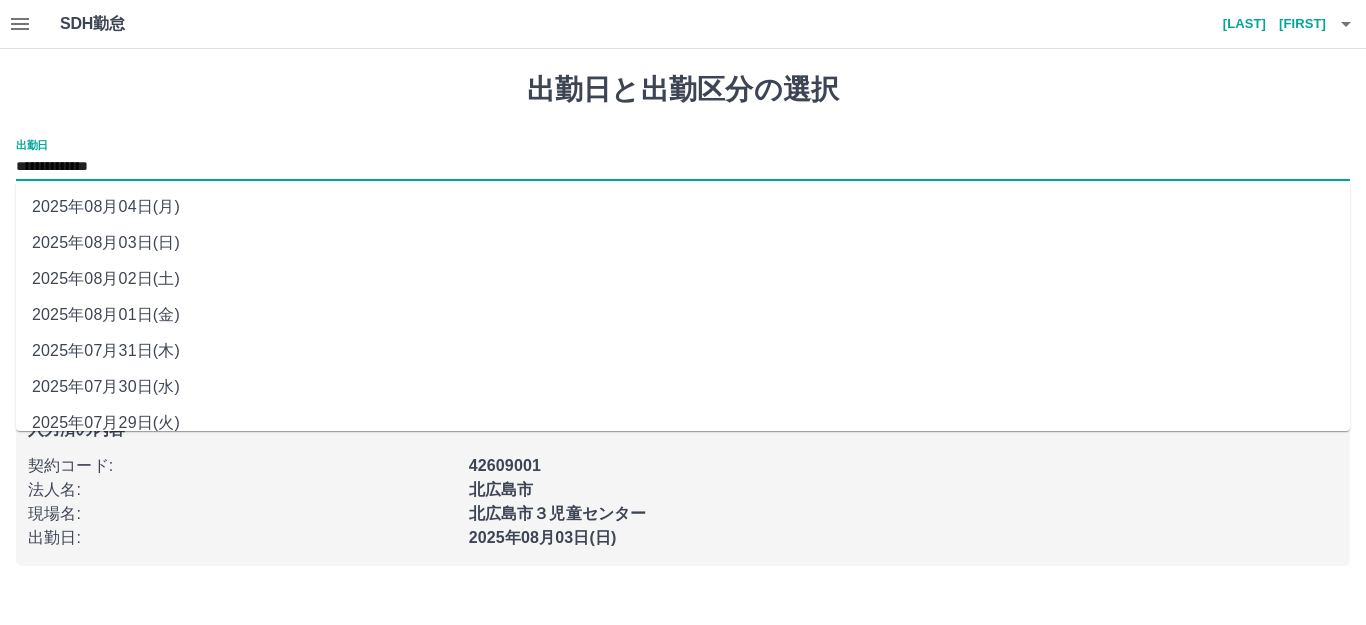 click on "2025年08月01日(金)" at bounding box center (683, 315) 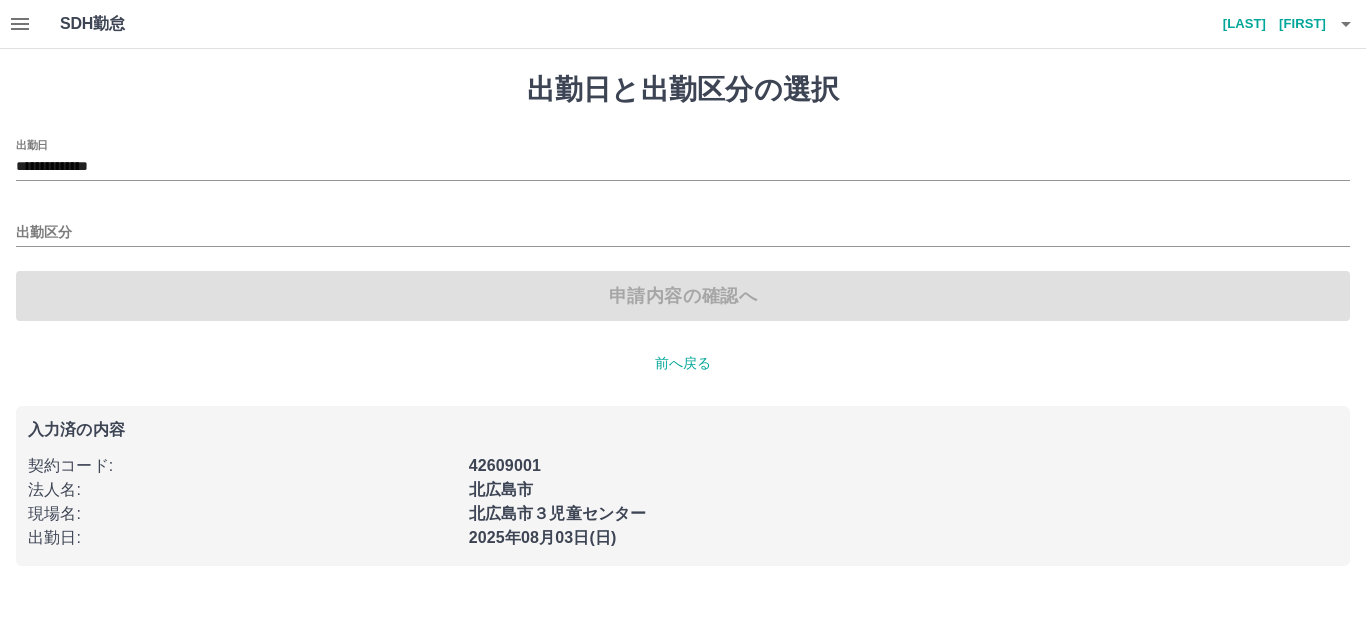 click on "申請内容の確認へ" at bounding box center [683, 296] 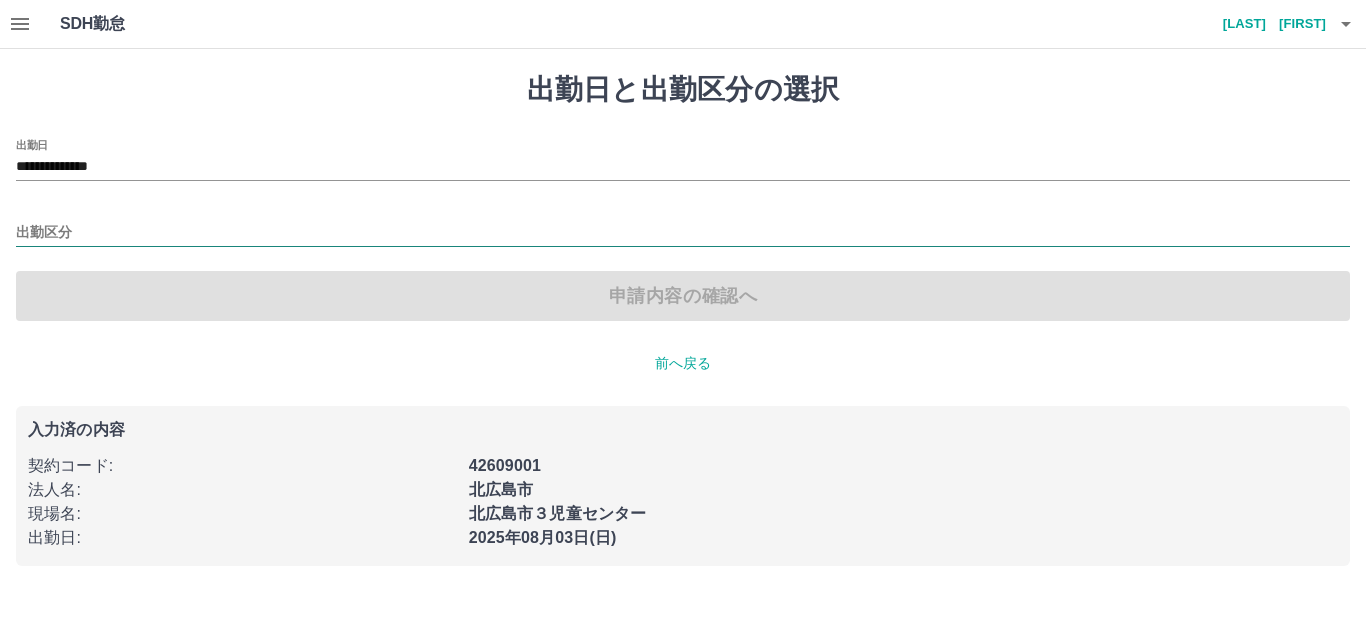 click on "出勤区分" at bounding box center [683, 233] 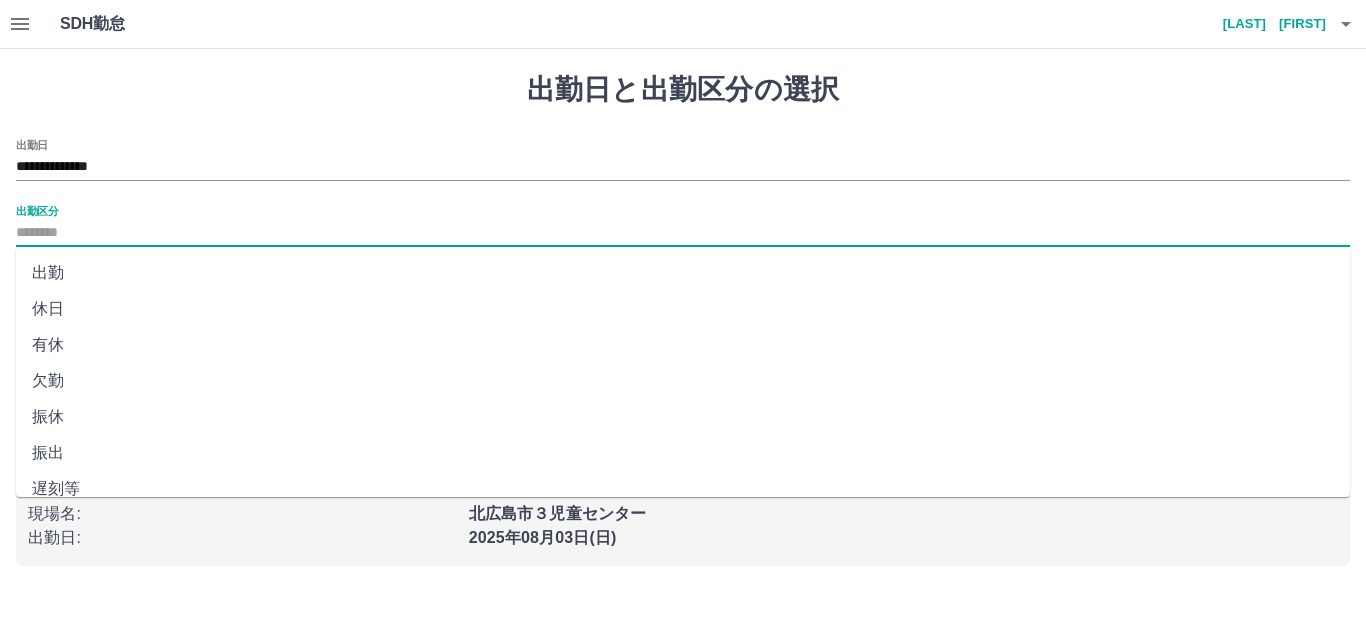 click on "出勤" at bounding box center (683, 273) 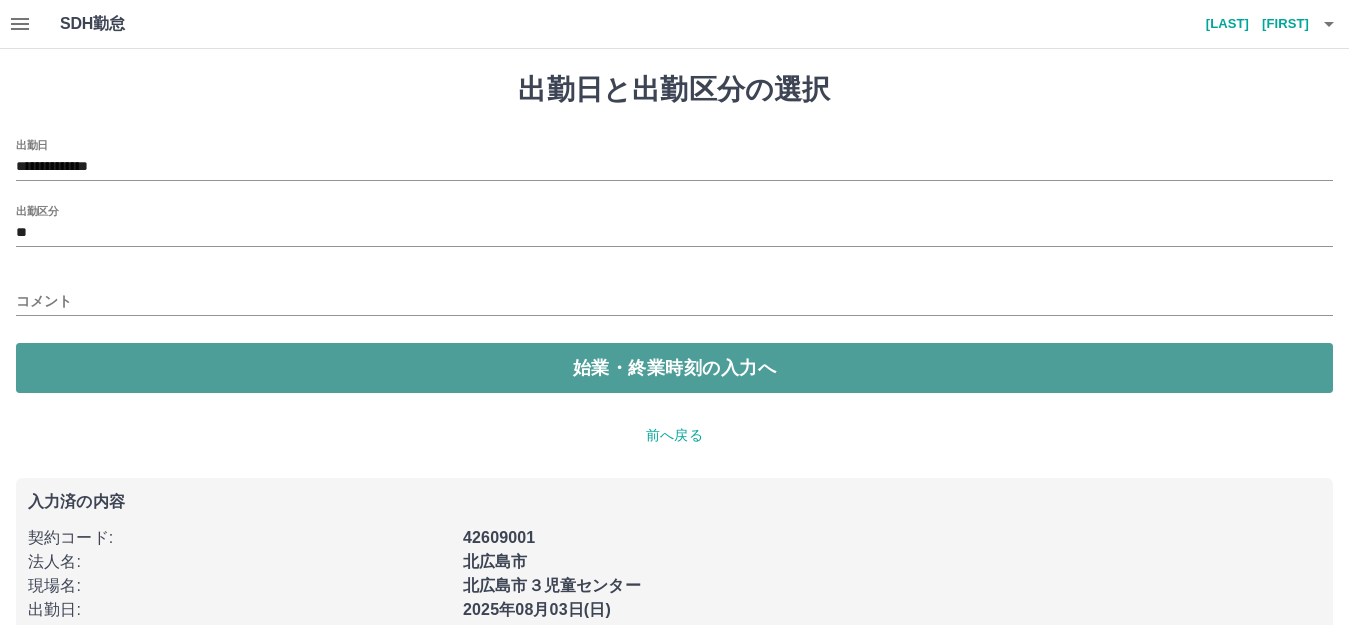 click on "始業・終業時刻の入力へ" at bounding box center [674, 368] 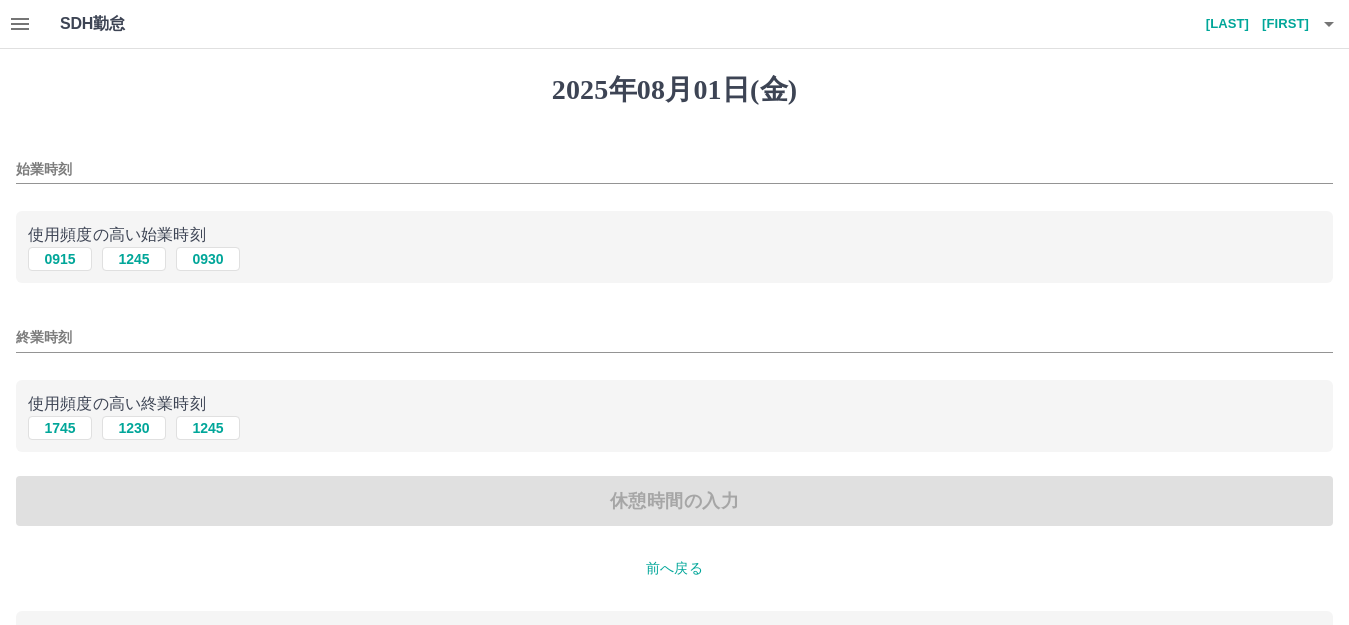 drag, startPoint x: 66, startPoint y: 260, endPoint x: 63, endPoint y: 296, distance: 36.124783 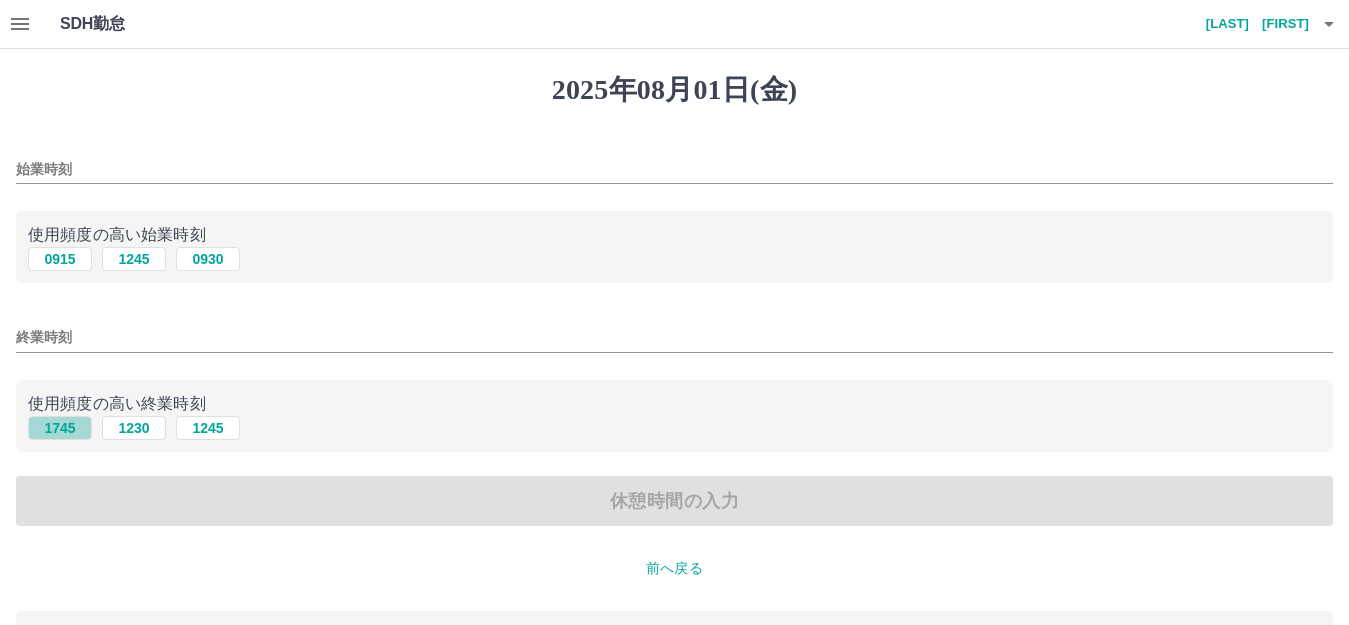 click on "1745" at bounding box center [60, 428] 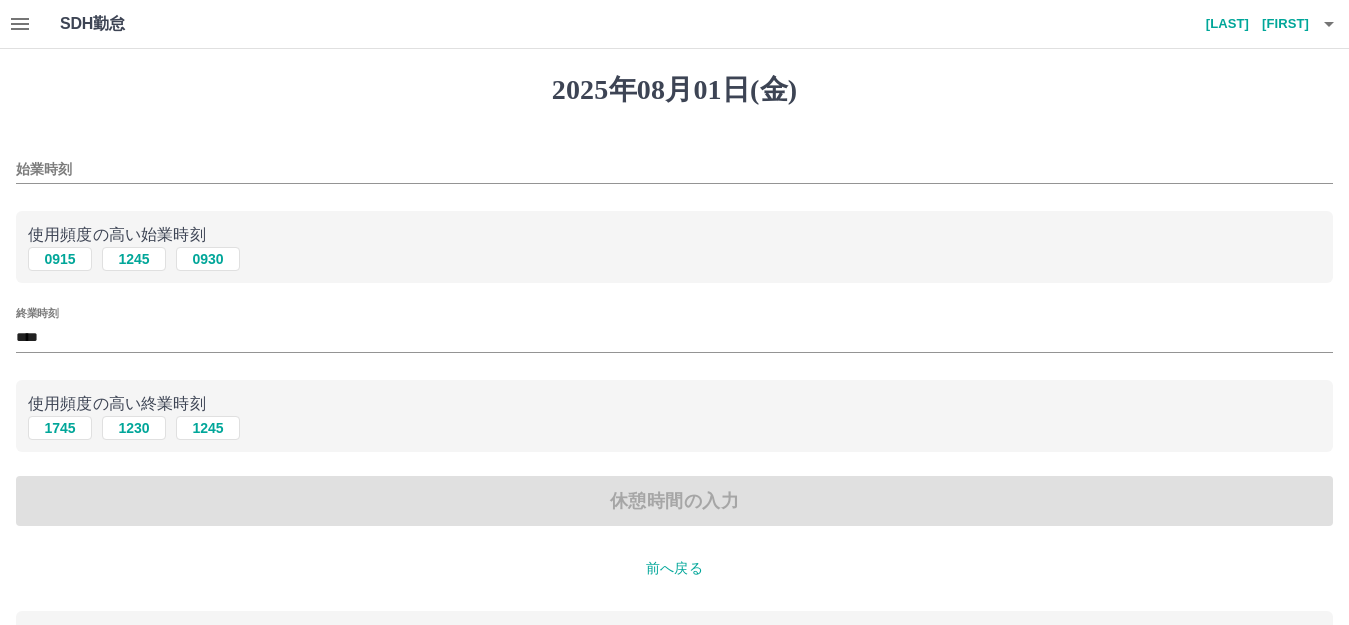 click on "休憩時間の入力" at bounding box center (674, 501) 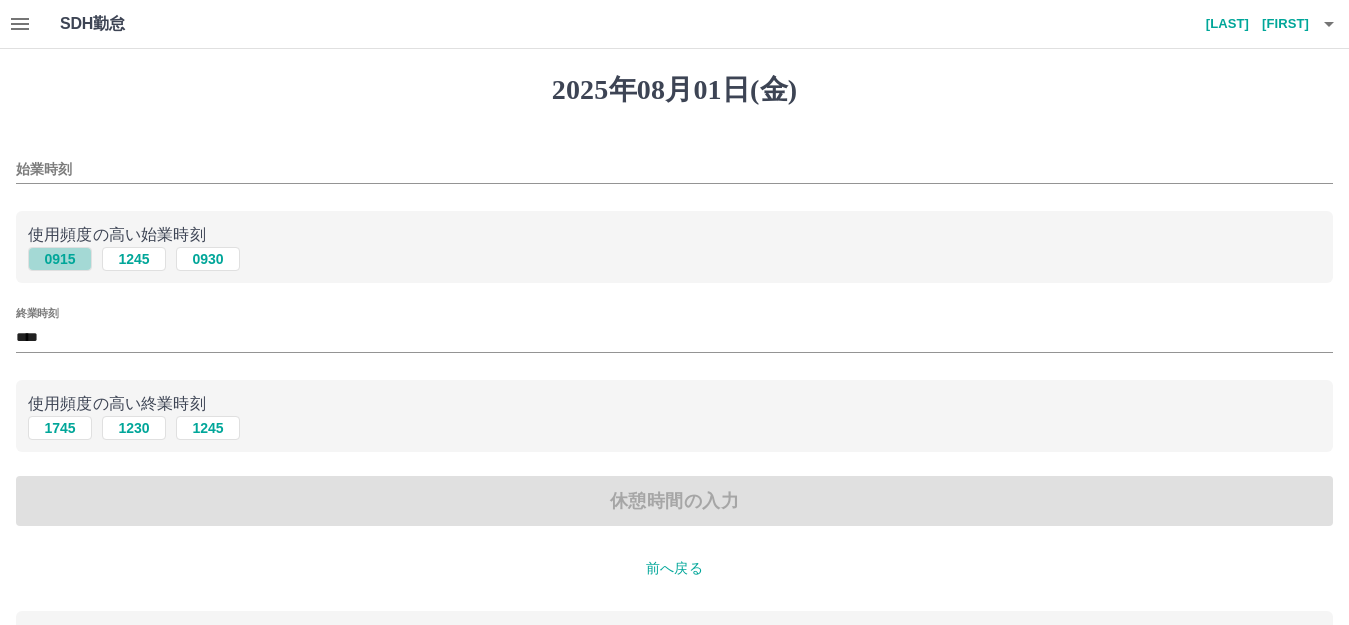 click on "0915" at bounding box center [60, 259] 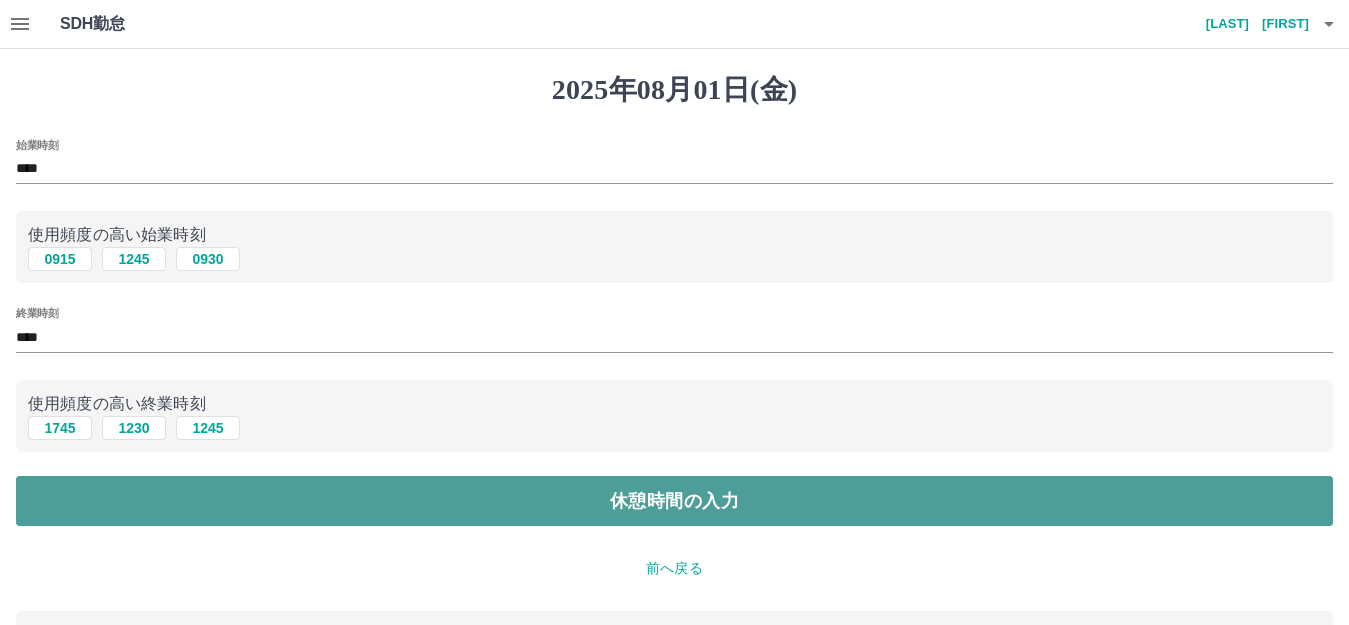 click on "休憩時間の入力" at bounding box center [674, 501] 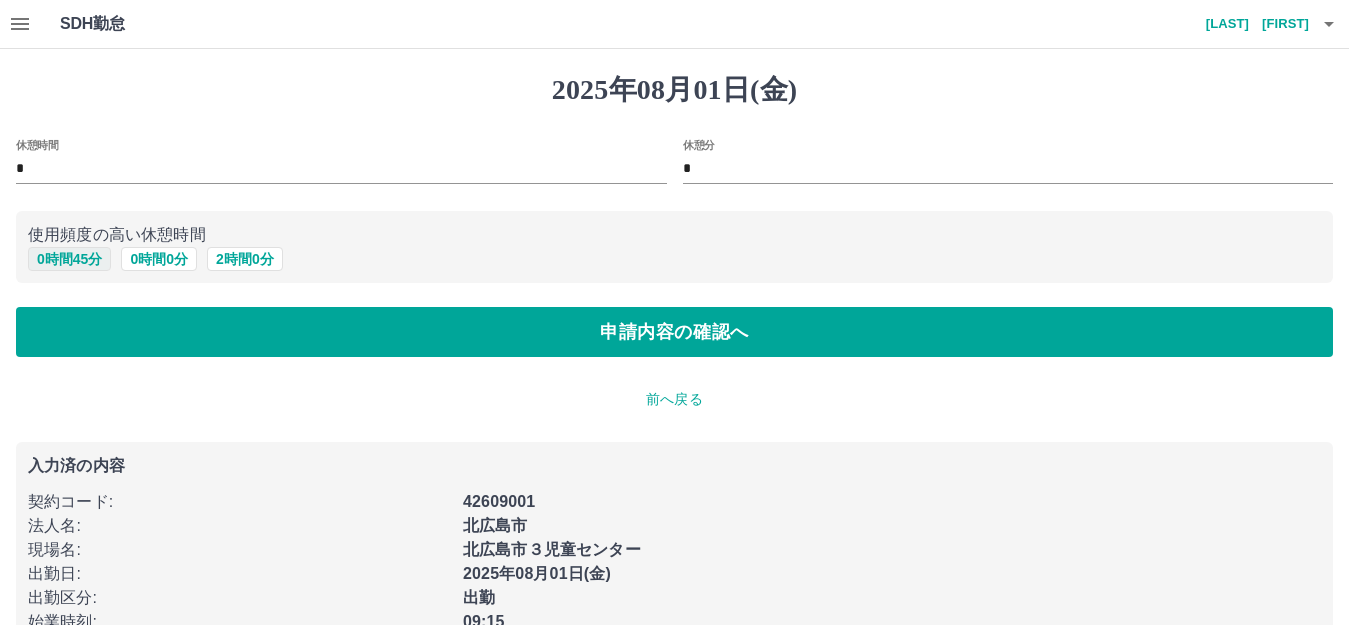 click on "0 時間 45 分" at bounding box center (69, 259) 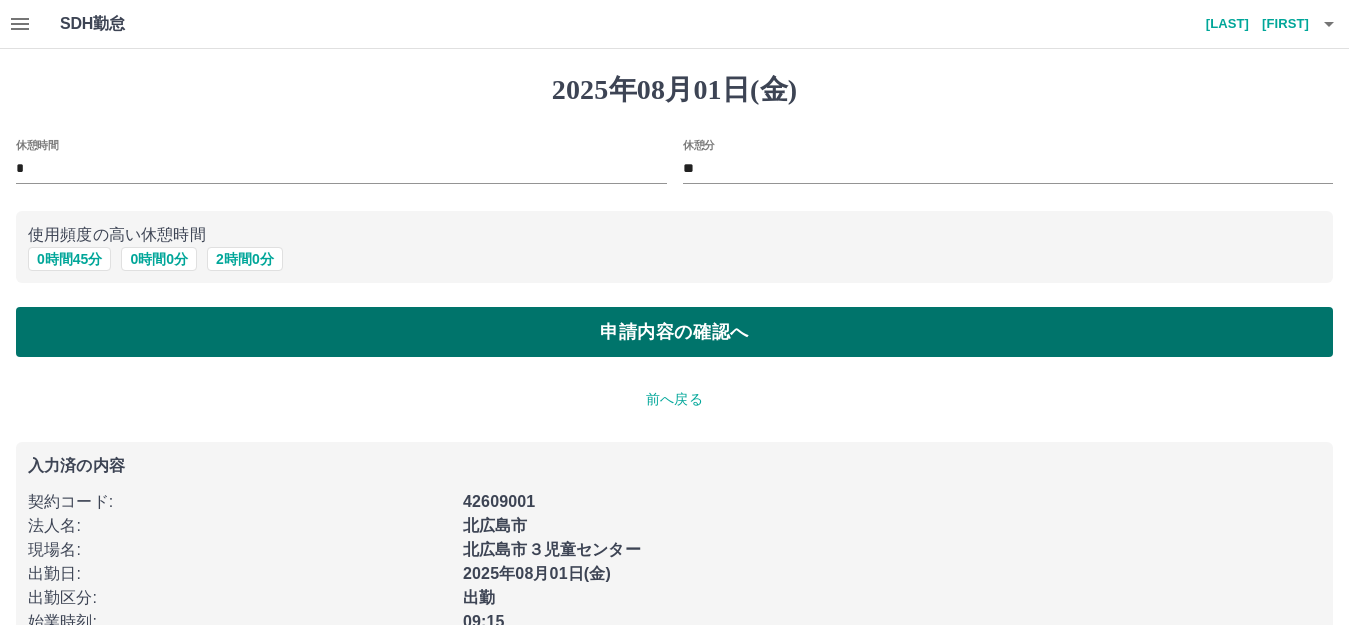 click on "申請内容の確認へ" at bounding box center [674, 332] 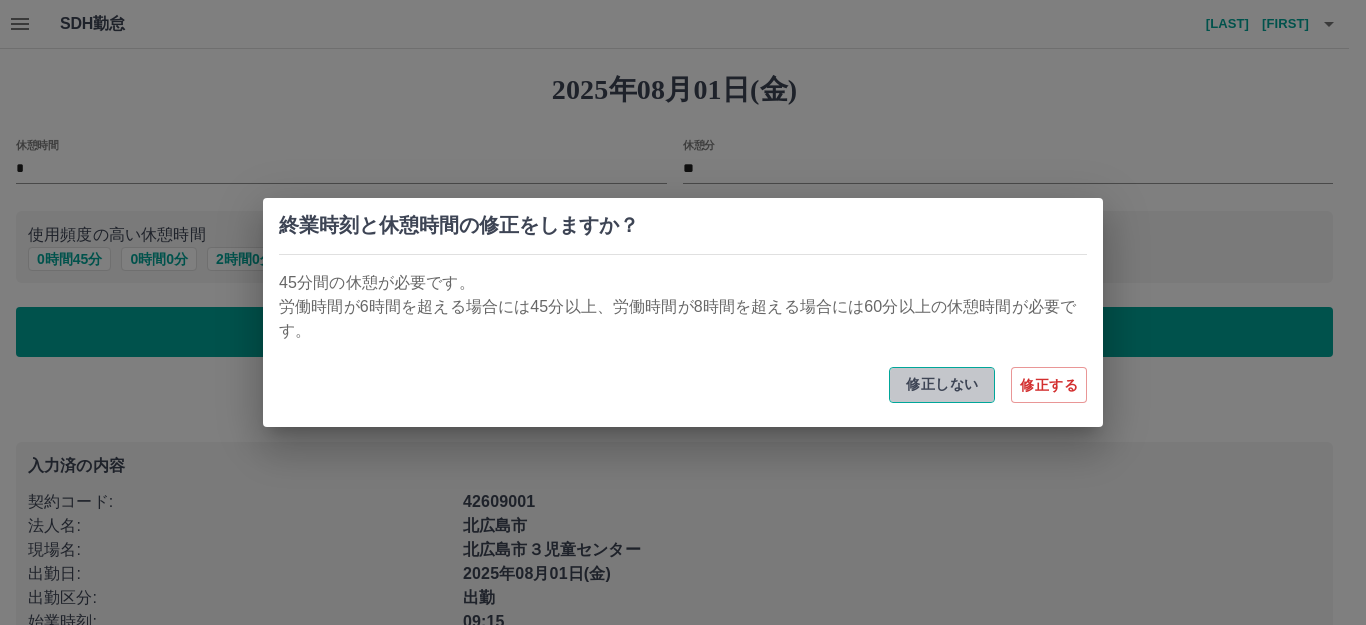 click on "修正しない" at bounding box center [942, 385] 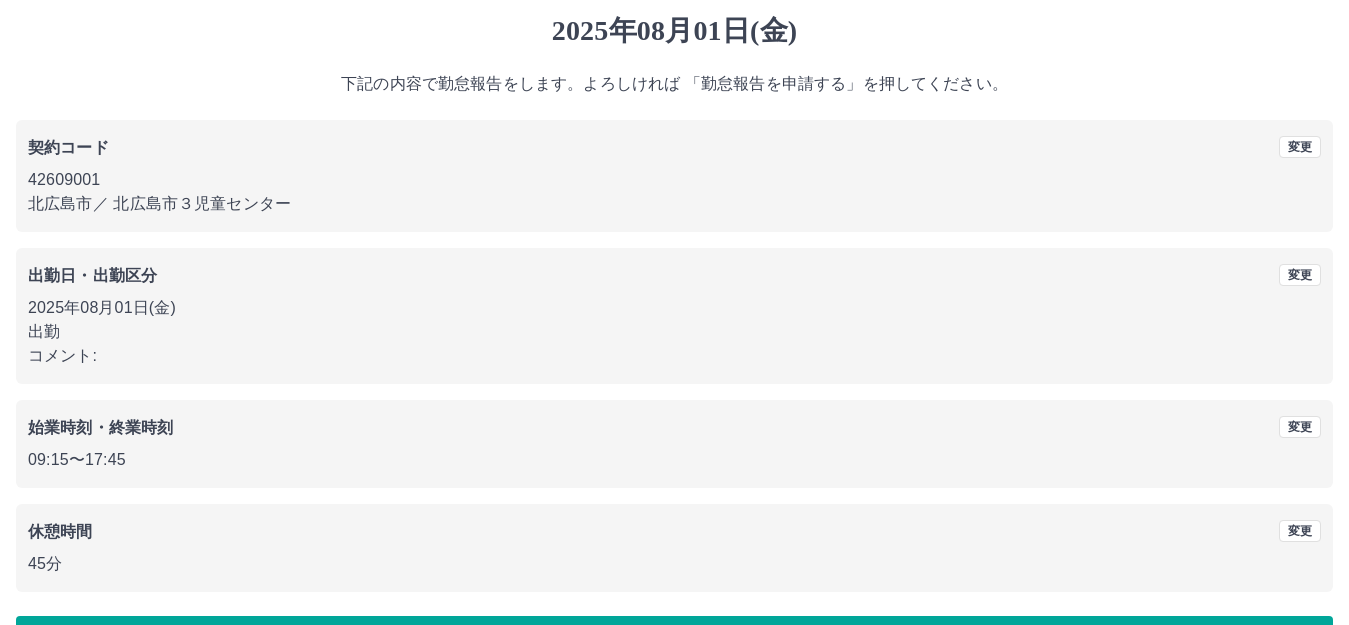 scroll, scrollTop: 124, scrollLeft: 0, axis: vertical 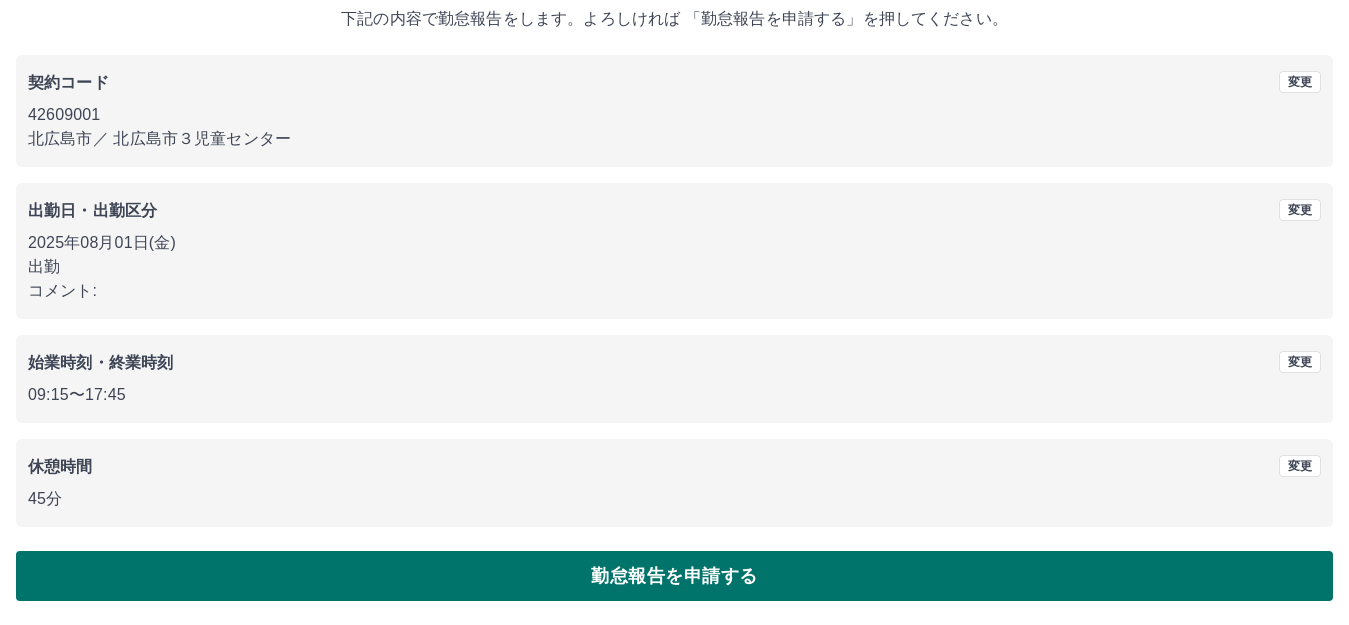 click on "勤怠報告を申請する" at bounding box center (674, 576) 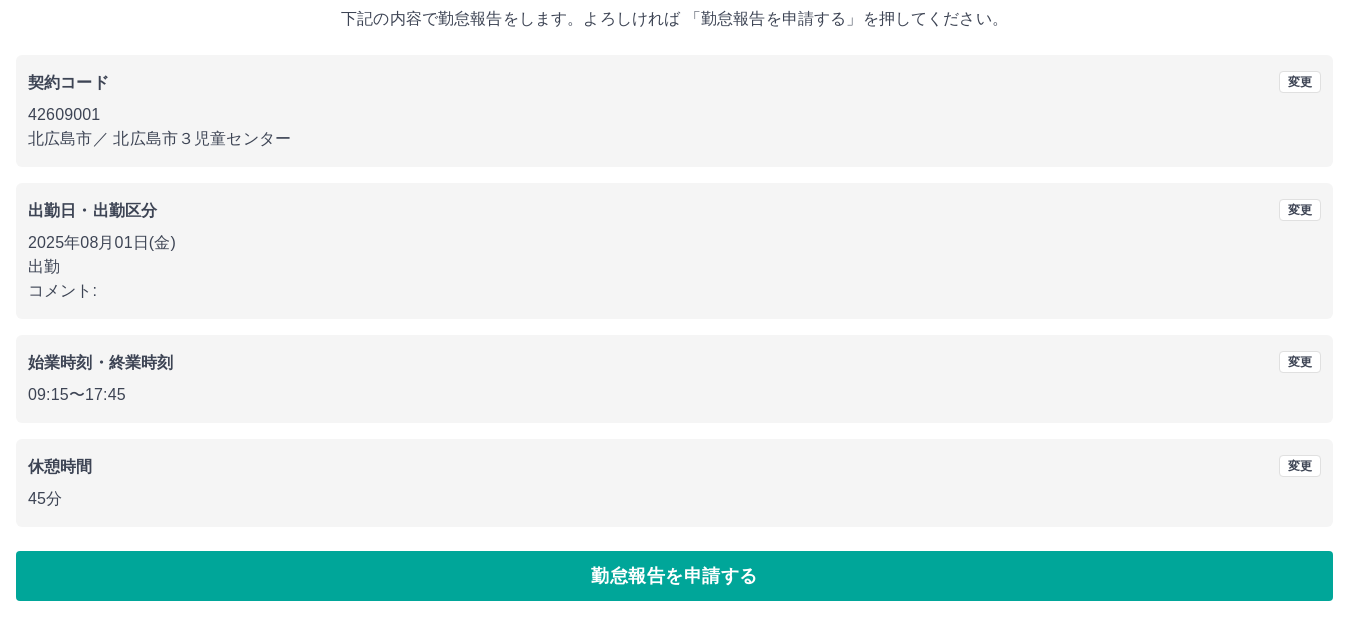 scroll, scrollTop: 0, scrollLeft: 0, axis: both 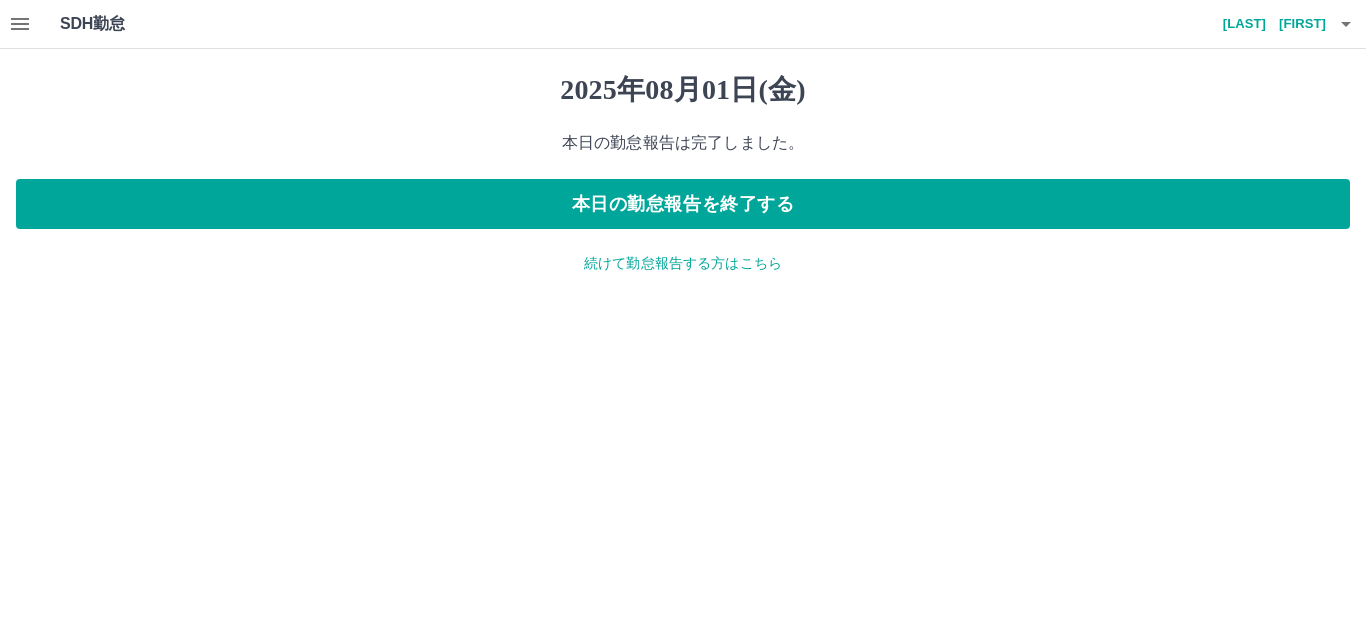 click on "続けて勤怠報告する方はこちら" at bounding box center (683, 263) 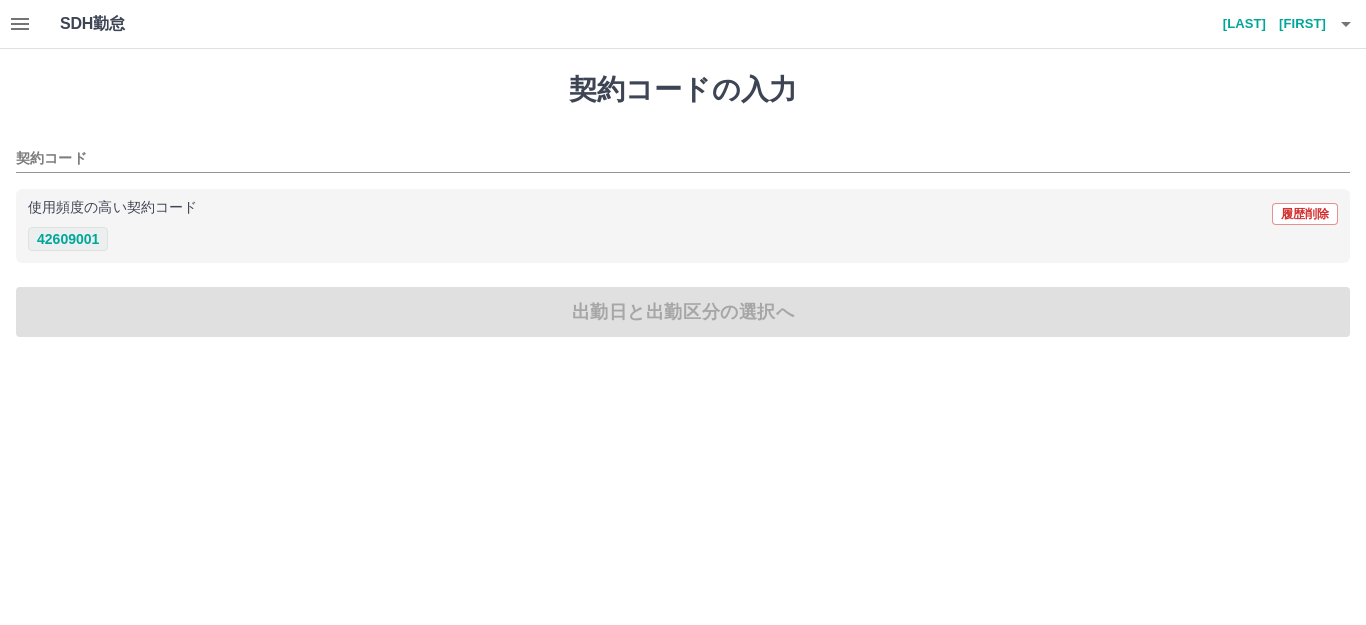 click on "42609001" at bounding box center [68, 239] 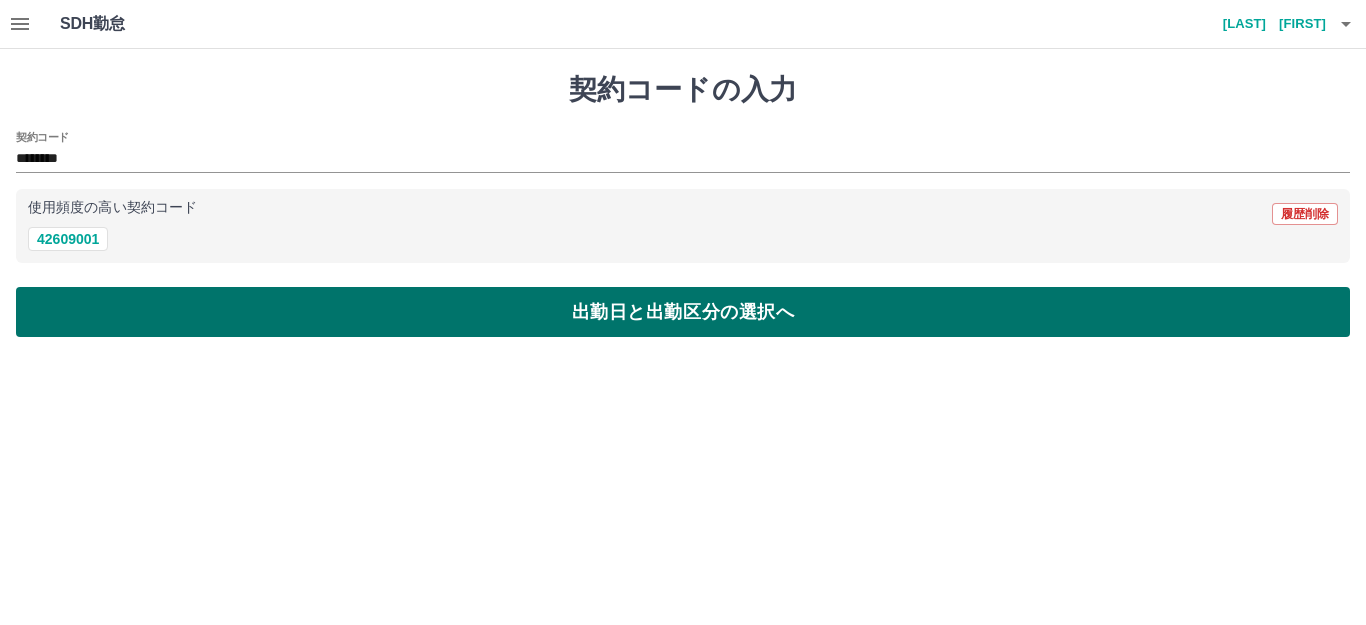 click on "出勤日と出勤区分の選択へ" at bounding box center (683, 312) 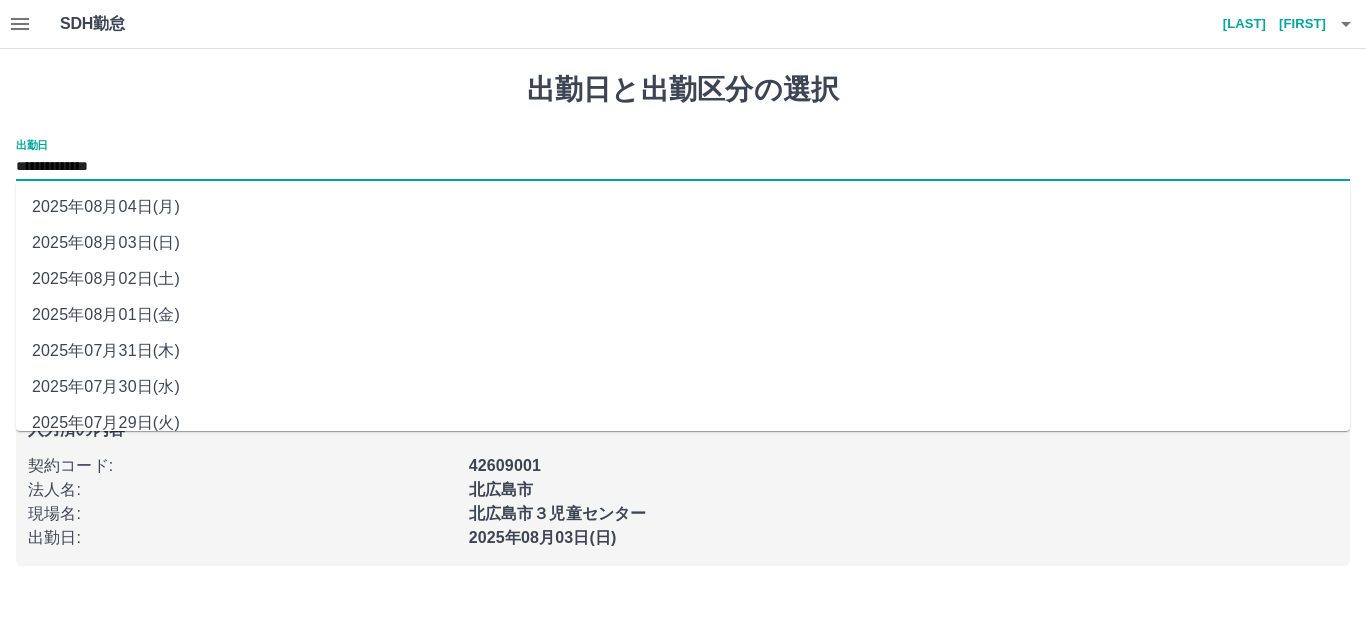 click on "**********" at bounding box center (683, 167) 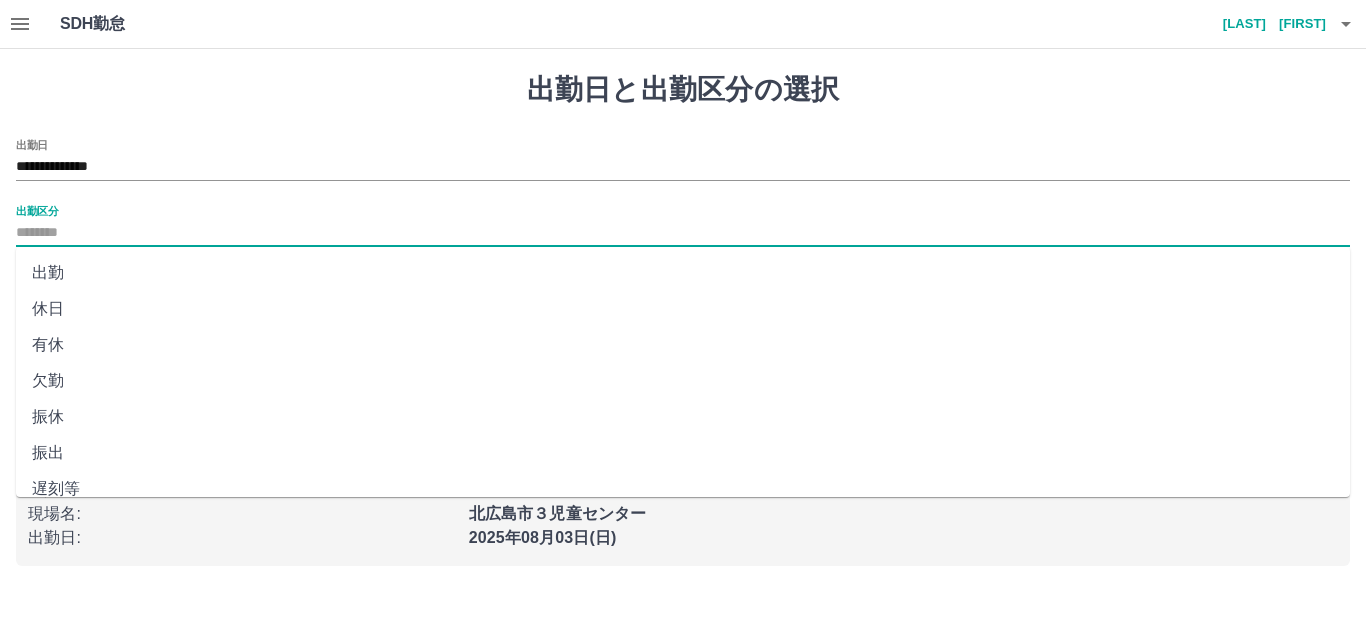 click on "出勤区分" at bounding box center (683, 233) 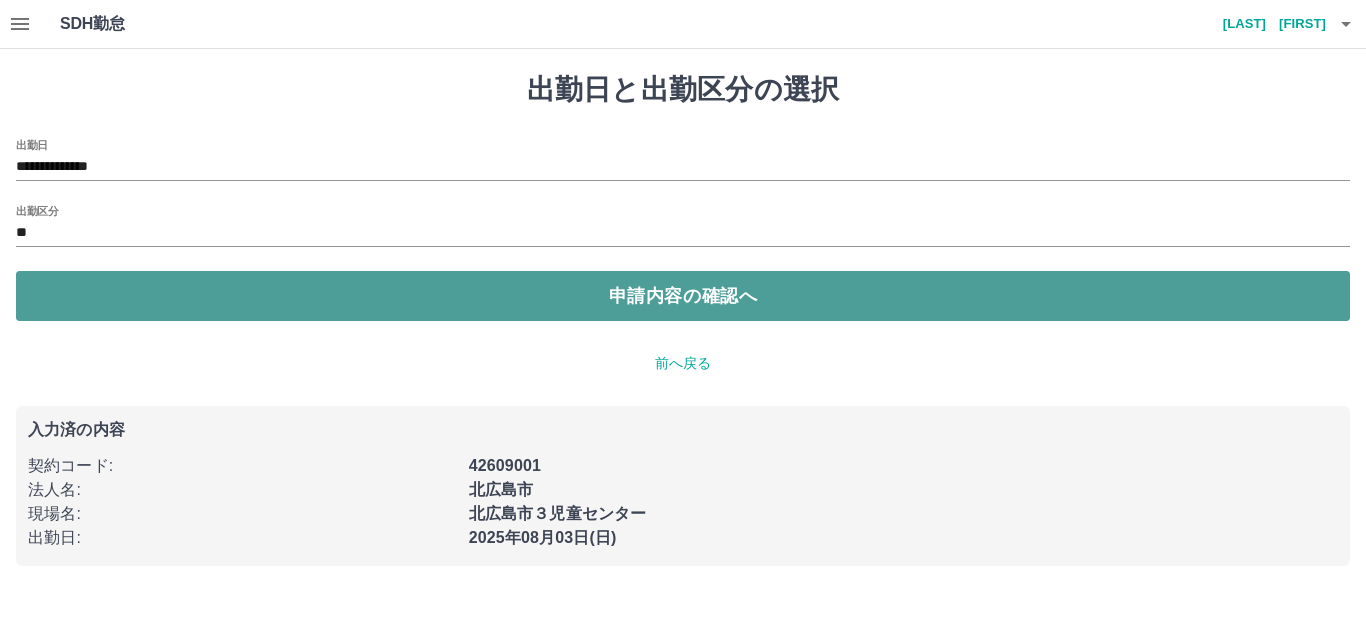 click on "申請内容の確認へ" at bounding box center (683, 296) 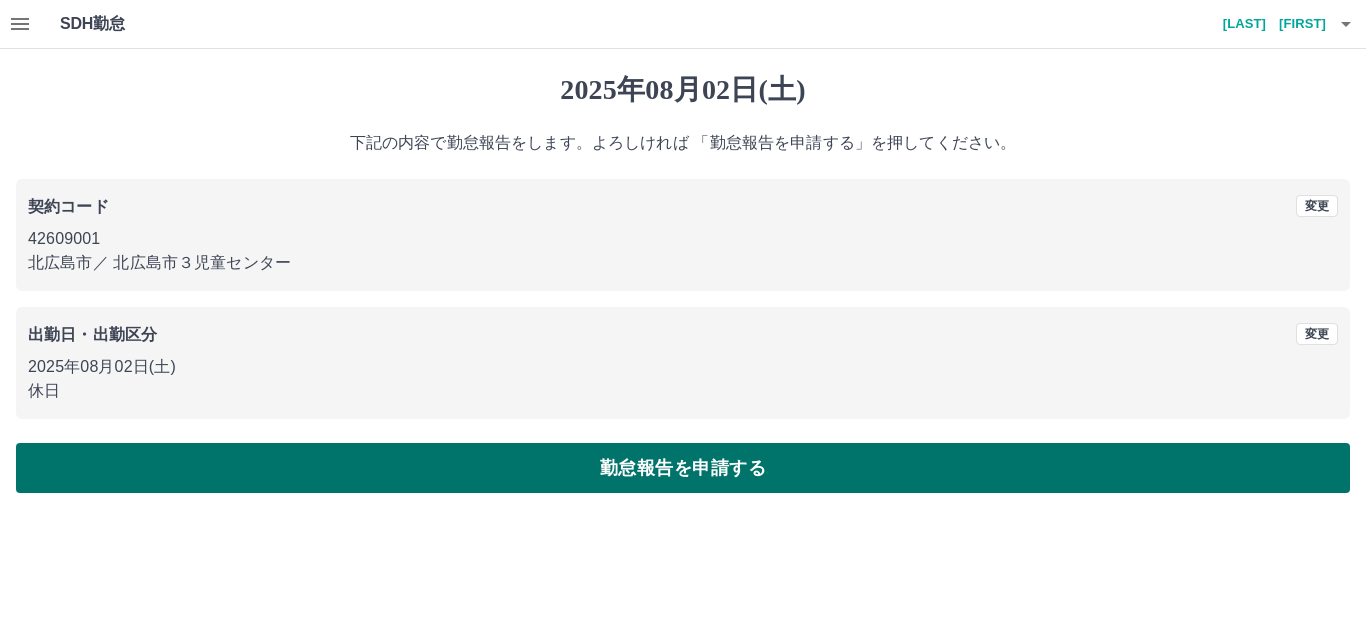 click on "勤怠報告を申請する" at bounding box center [683, 468] 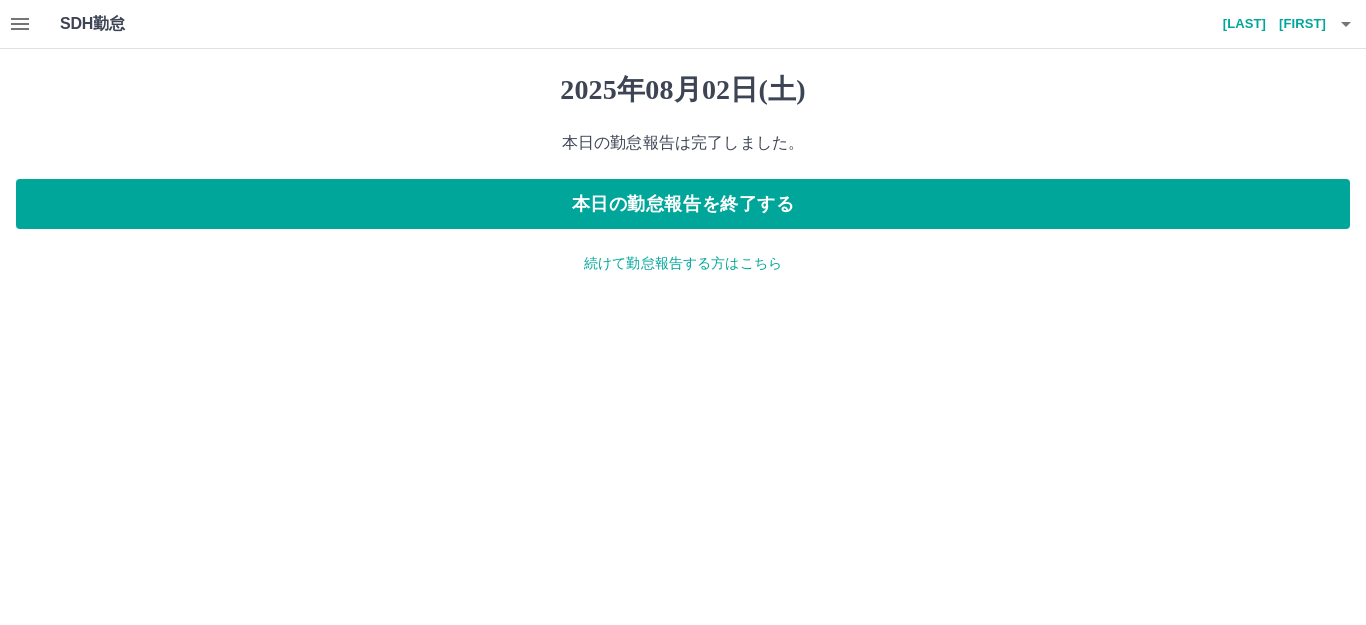 click on "続けて勤怠報告する方はこちら" at bounding box center [683, 263] 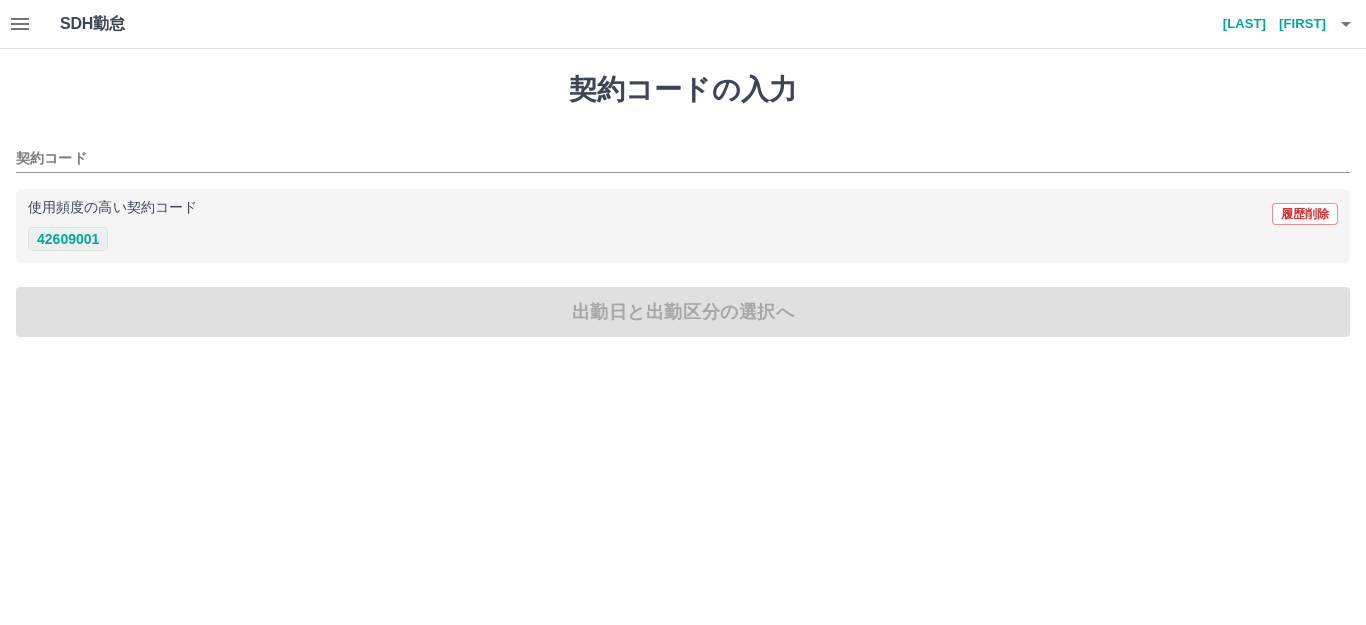 click on "42609001" at bounding box center (68, 239) 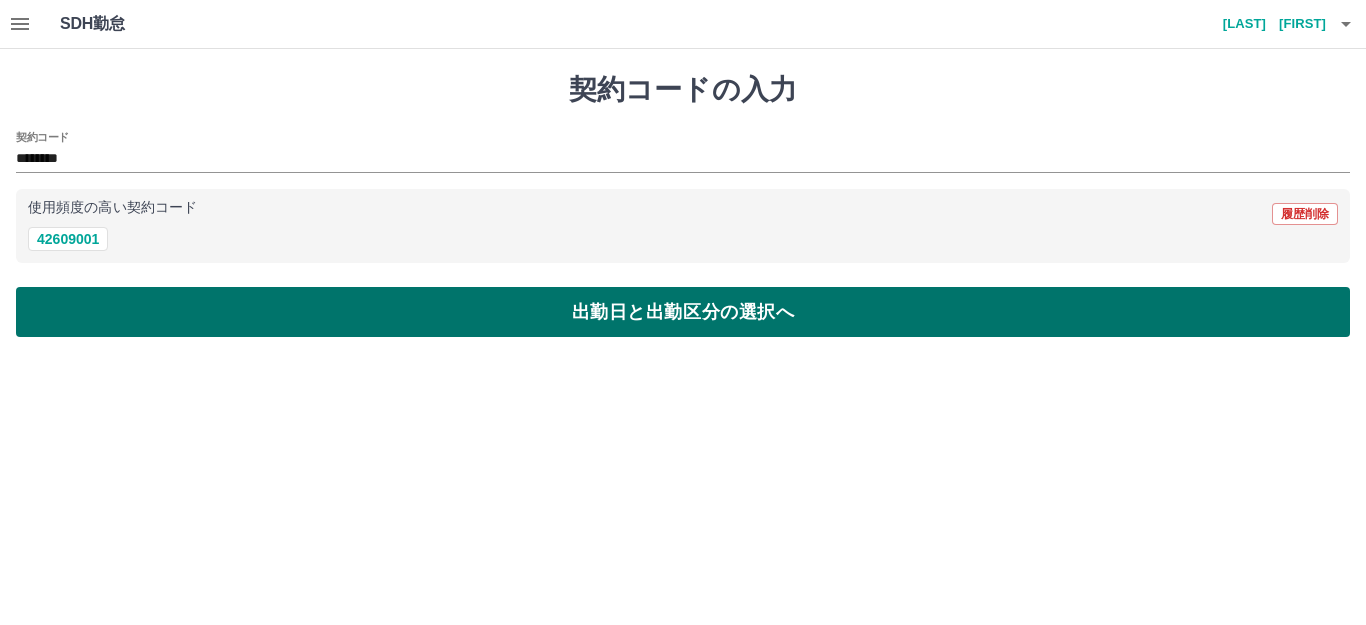 click on "出勤日と出勤区分の選択へ" at bounding box center [683, 312] 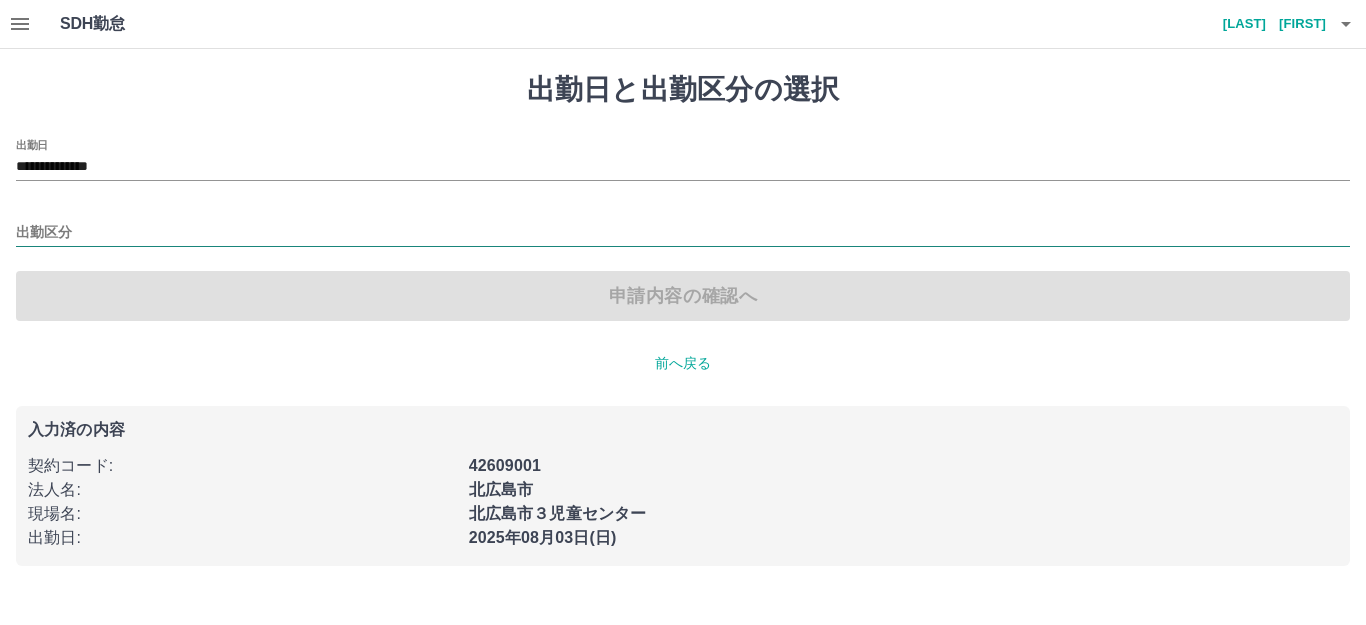 click on "出勤区分" at bounding box center [683, 233] 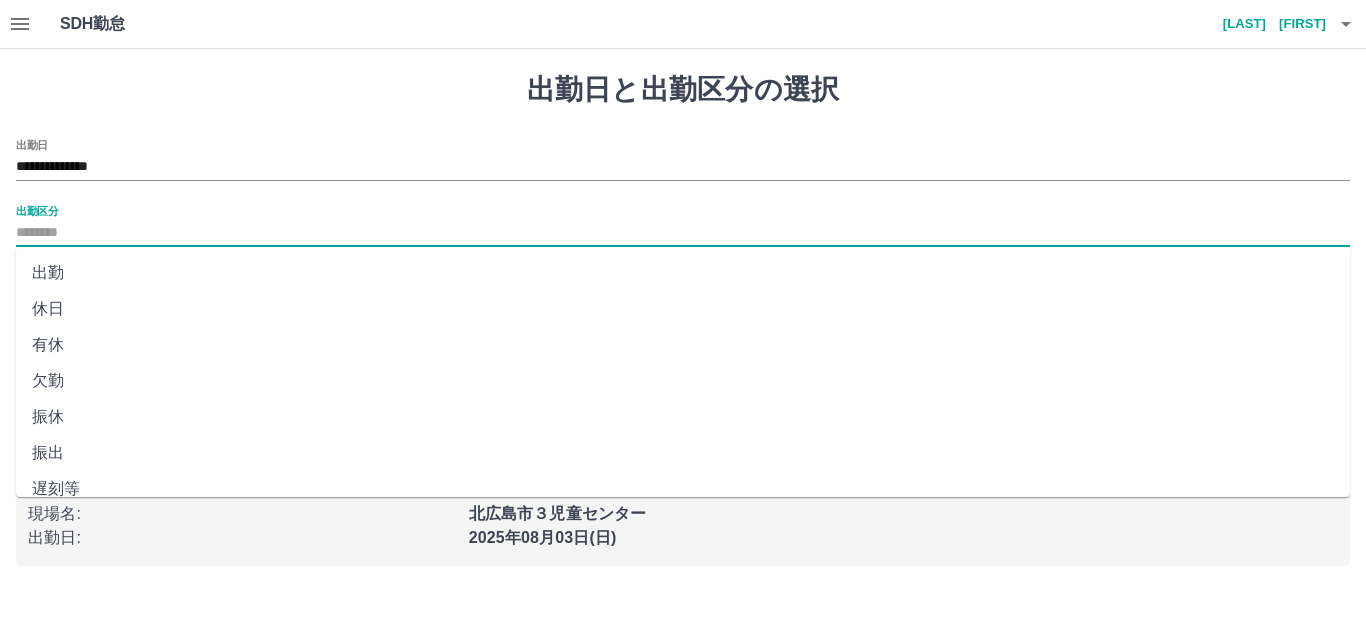 click on "出勤" at bounding box center (683, 273) 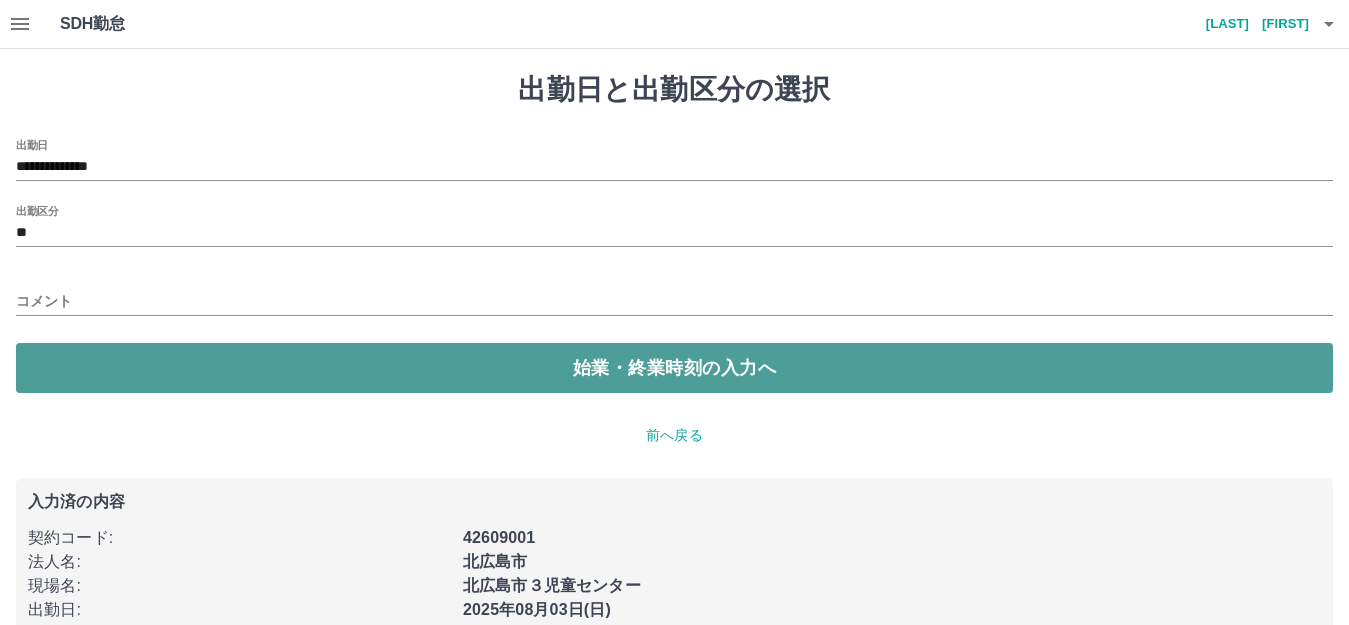 click on "始業・終業時刻の入力へ" at bounding box center (674, 368) 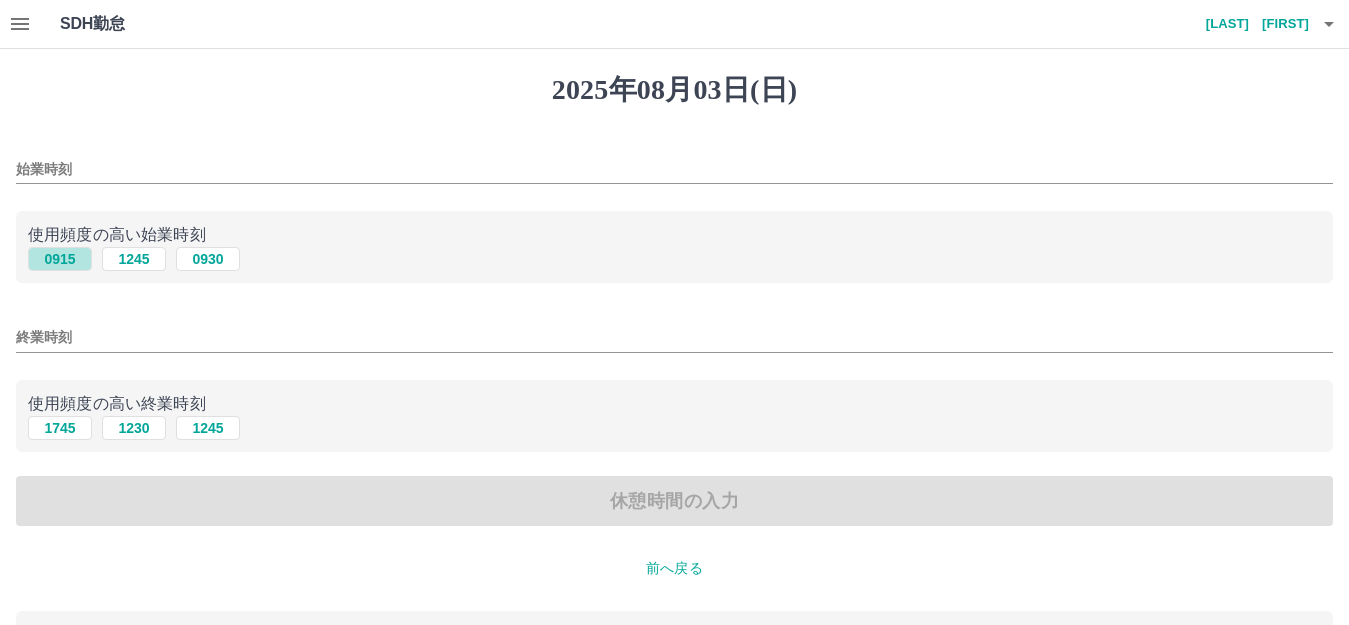 drag, startPoint x: 58, startPoint y: 260, endPoint x: 65, endPoint y: 350, distance: 90.27181 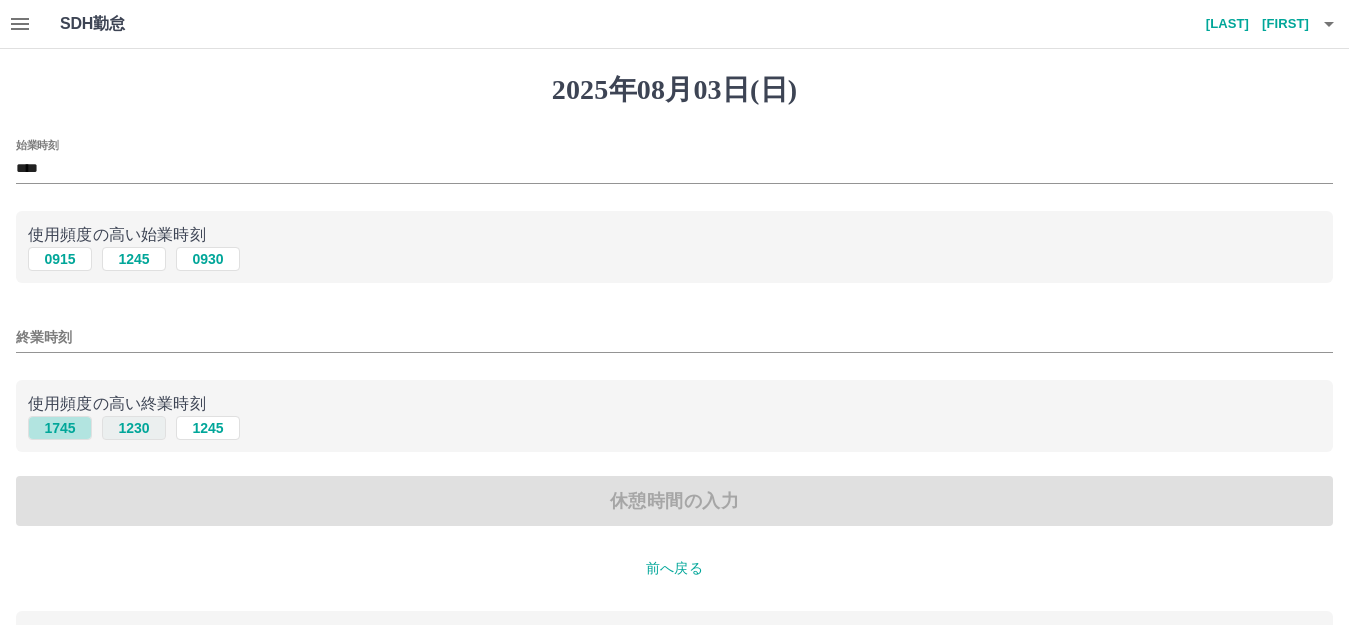 drag, startPoint x: 68, startPoint y: 425, endPoint x: 102, endPoint y: 435, distance: 35.44009 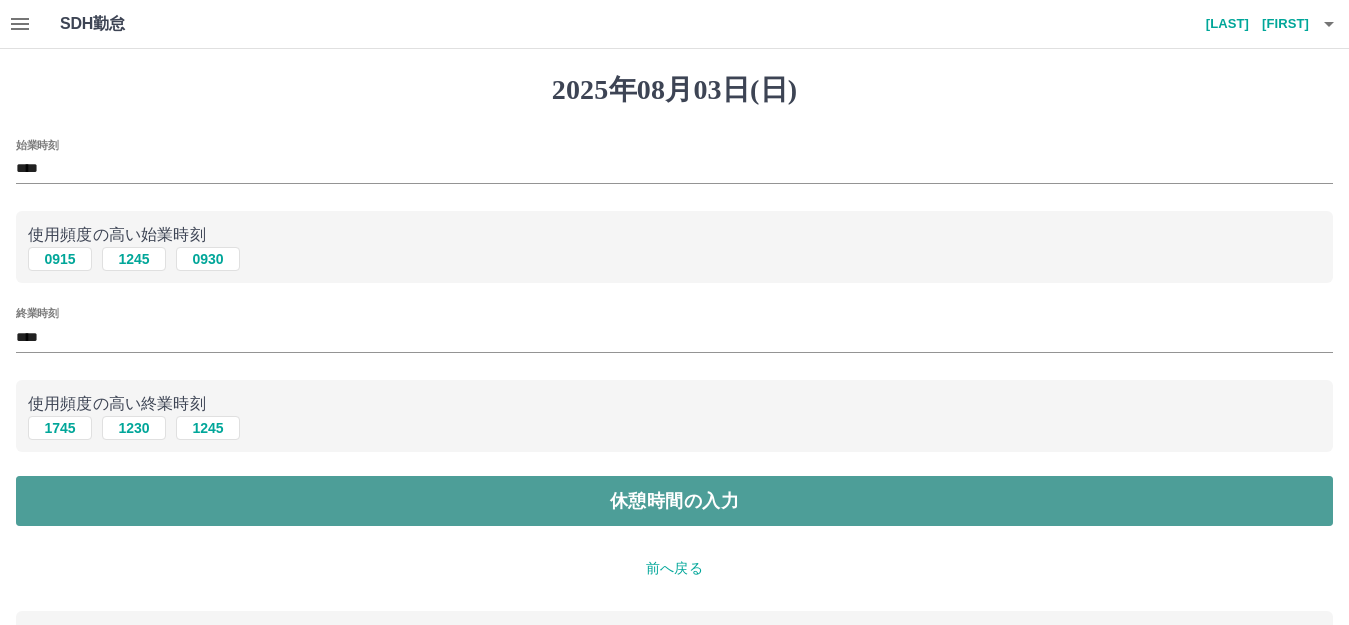 click on "休憩時間の入力" at bounding box center (674, 501) 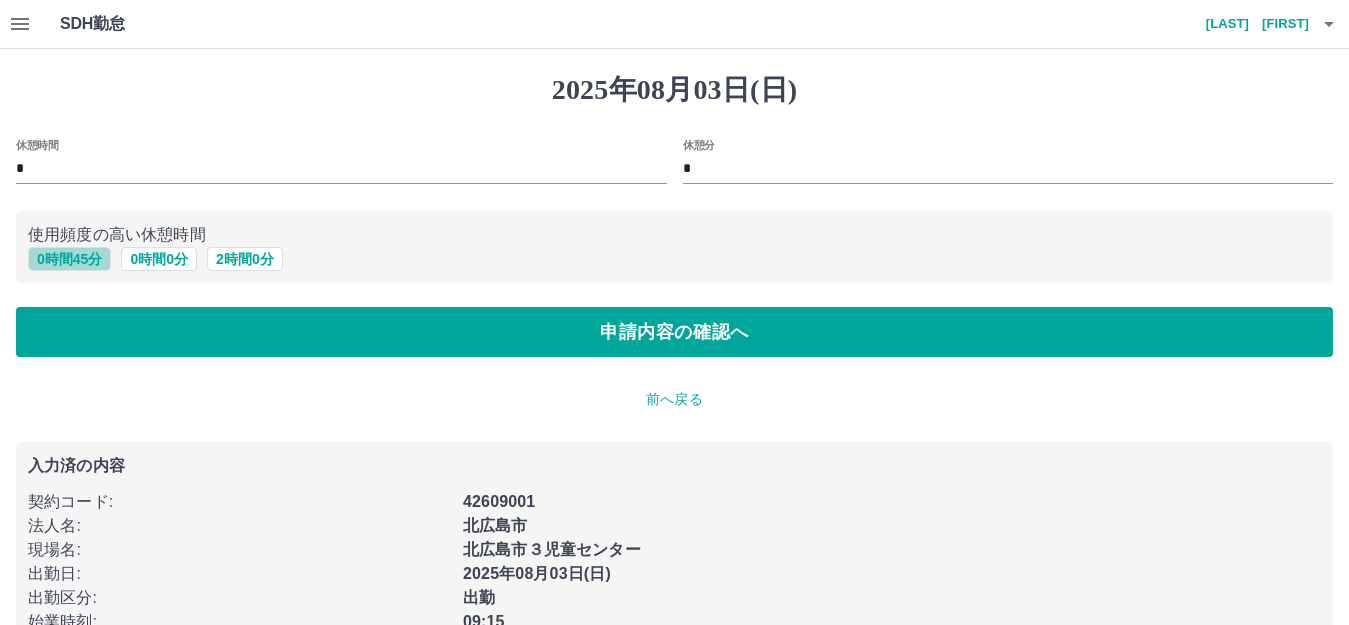 click on "0 時間 45 分" at bounding box center (69, 259) 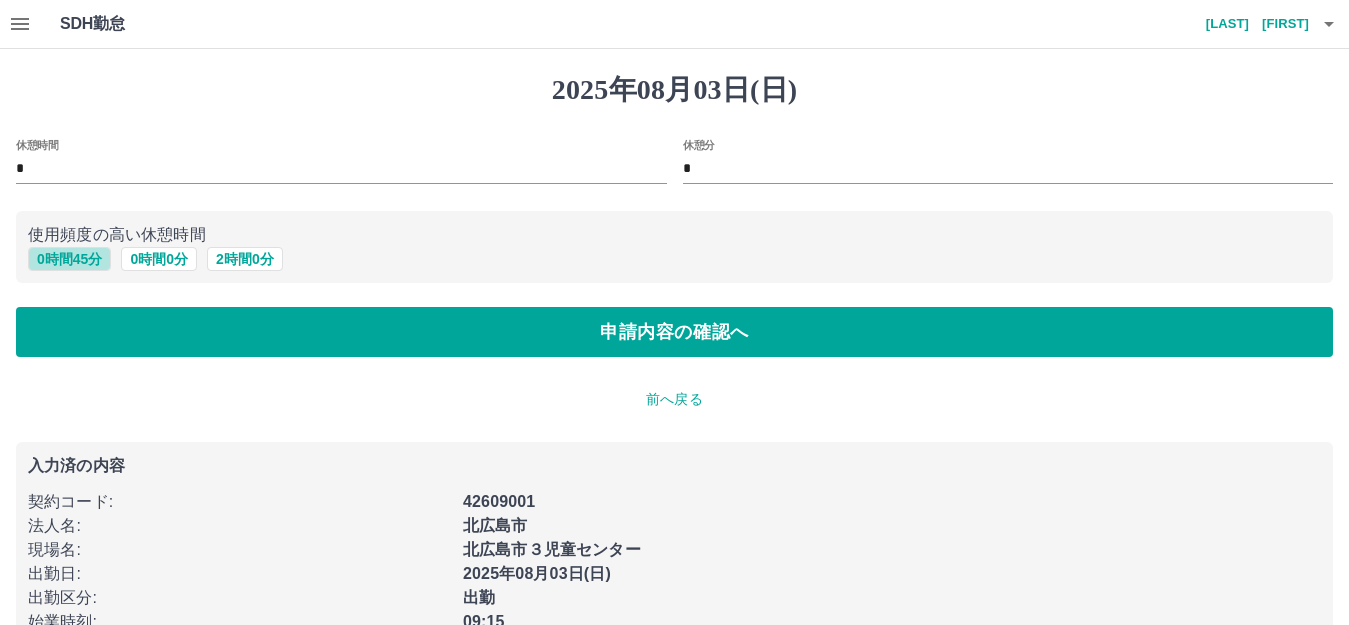 type on "**" 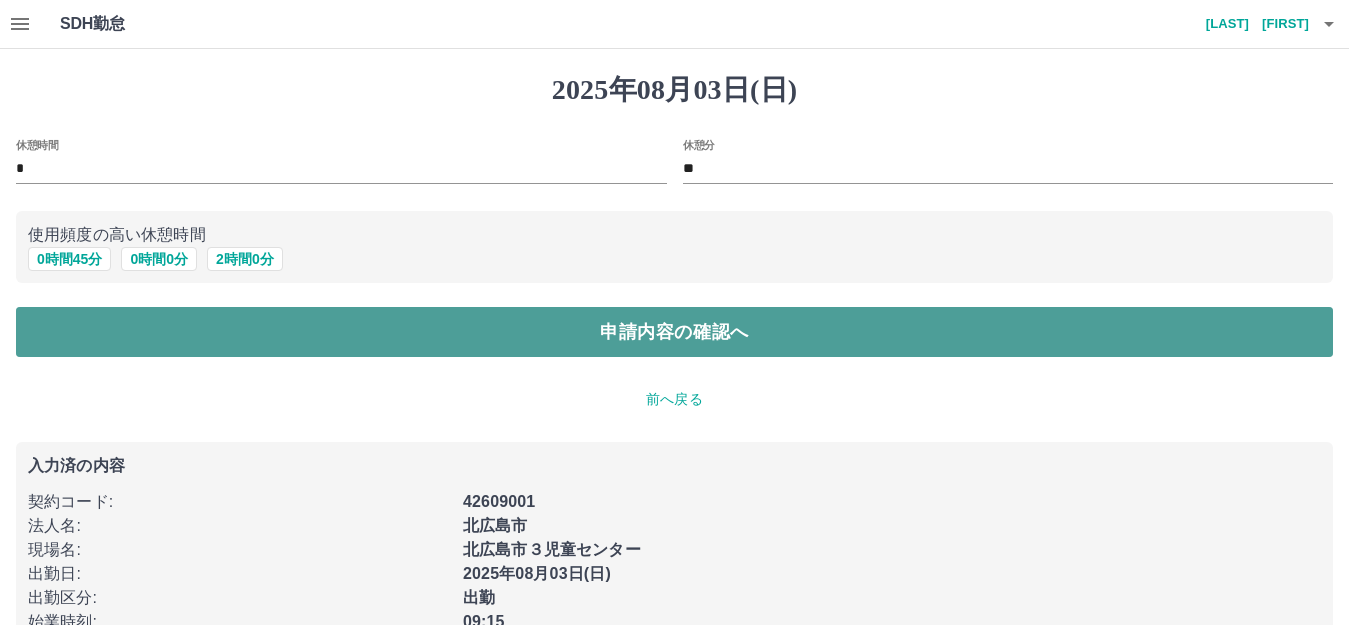 click on "申請内容の確認へ" at bounding box center (674, 332) 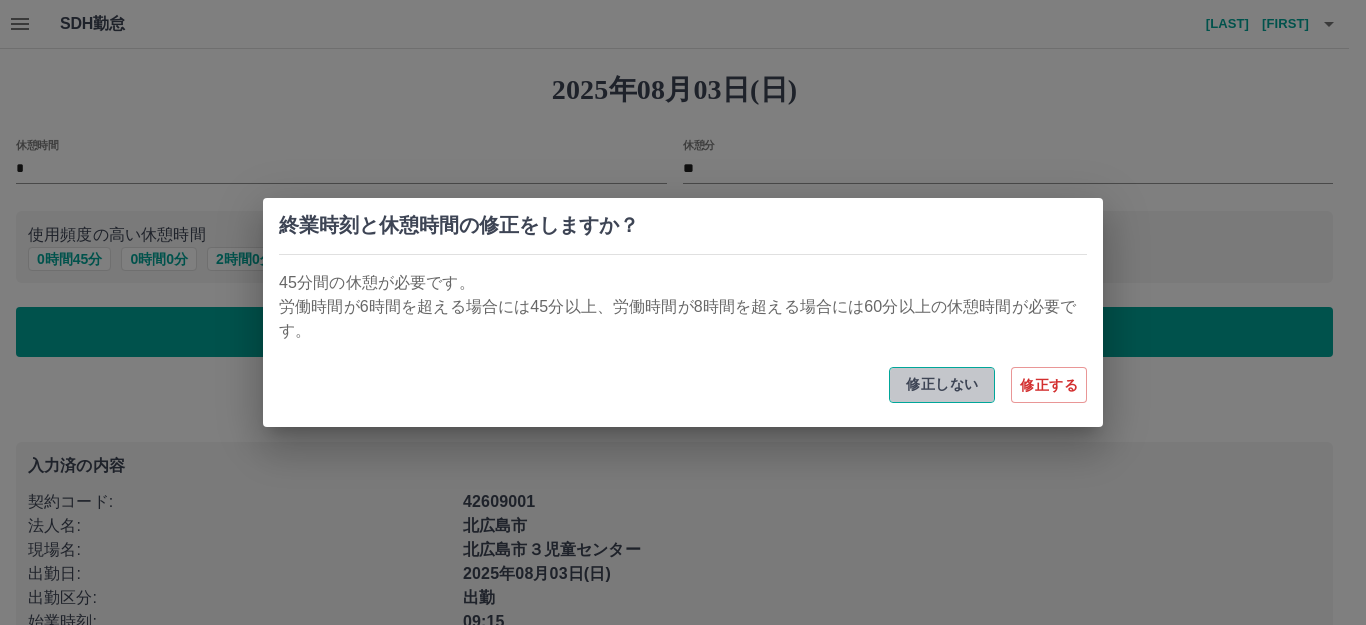 click on "修正しない" at bounding box center [942, 385] 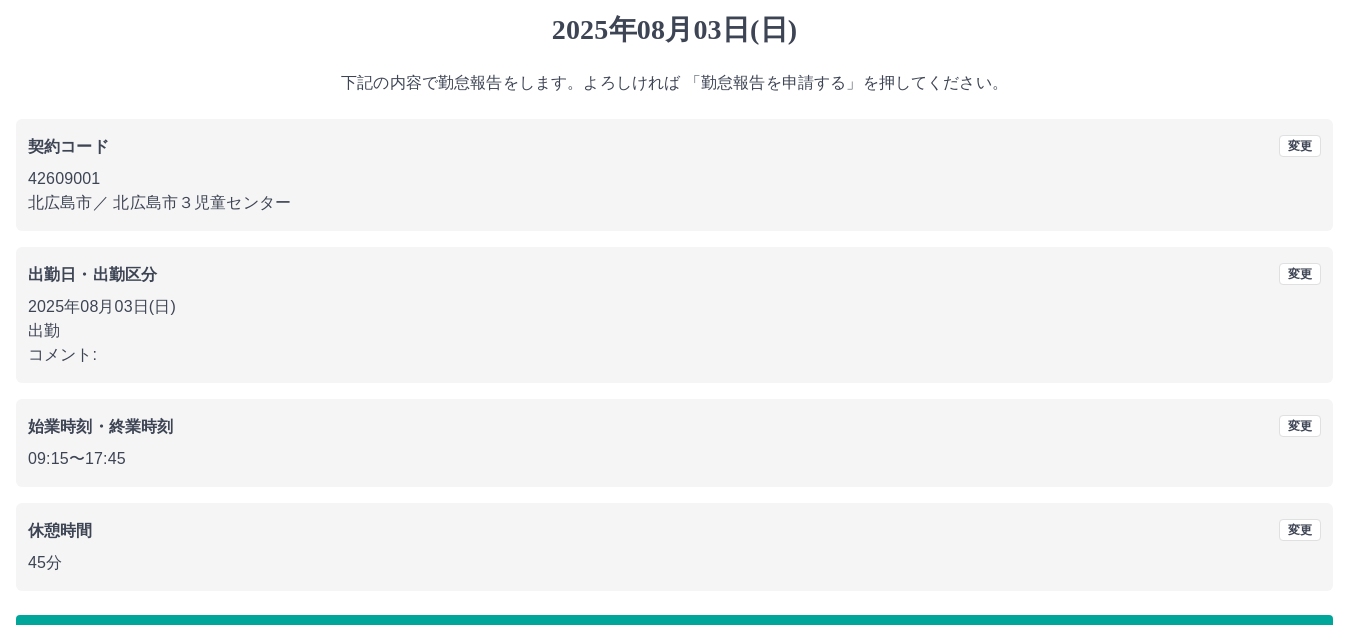 scroll, scrollTop: 124, scrollLeft: 0, axis: vertical 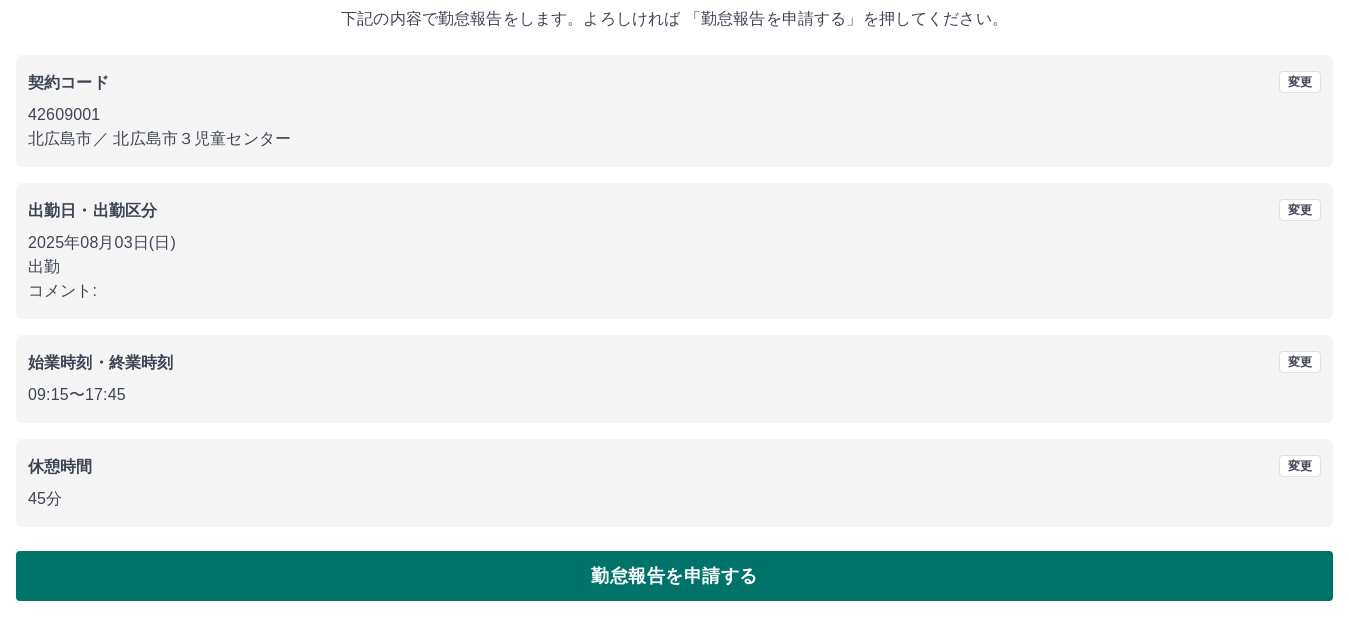 click on "勤怠報告を申請する" at bounding box center [674, 576] 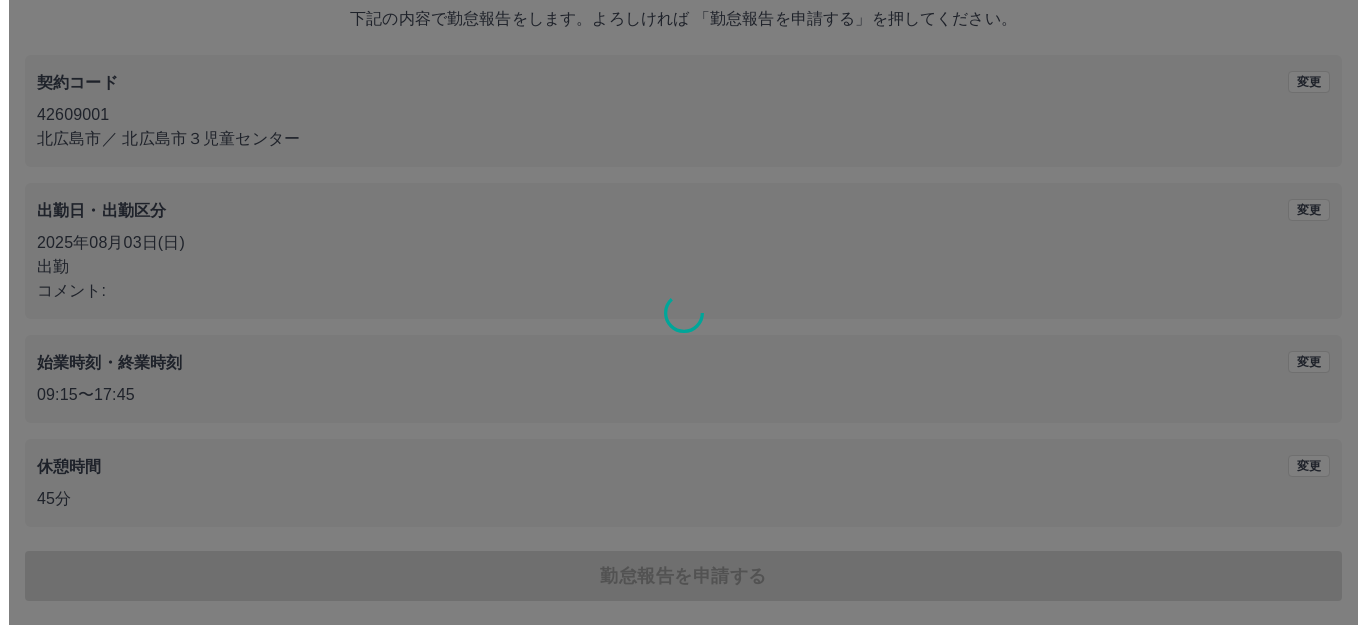 scroll, scrollTop: 0, scrollLeft: 0, axis: both 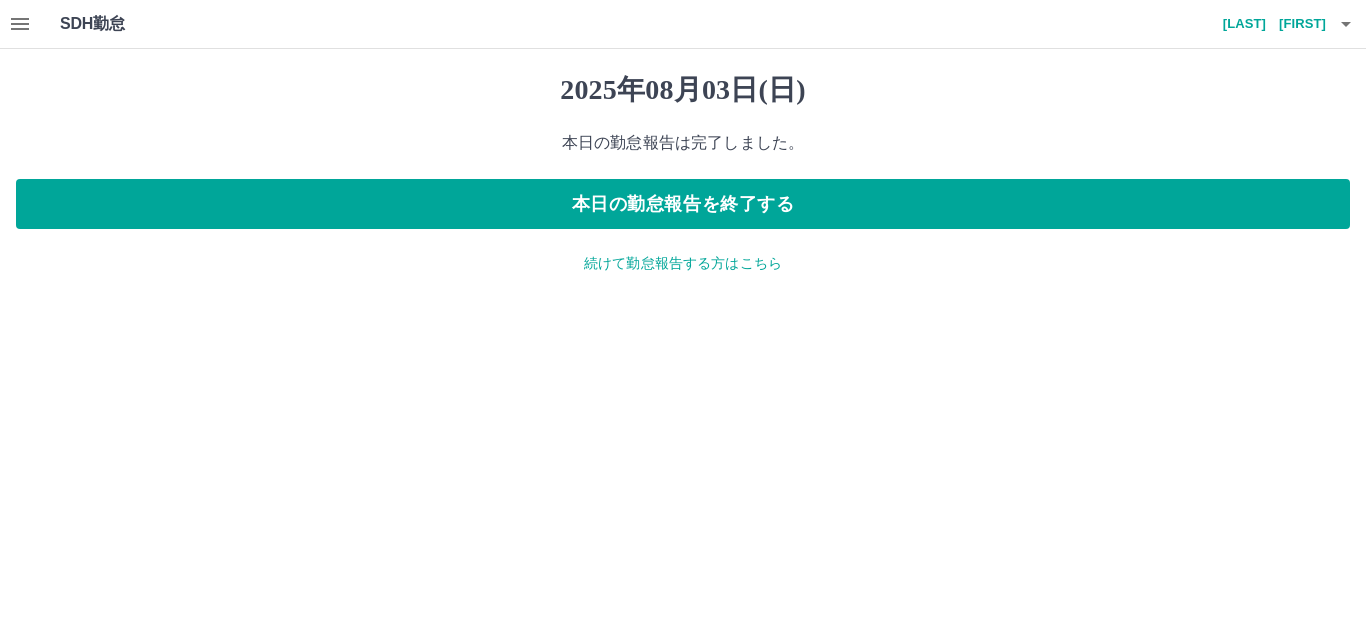 click on "続けて勤怠報告する方はこちら" at bounding box center (683, 263) 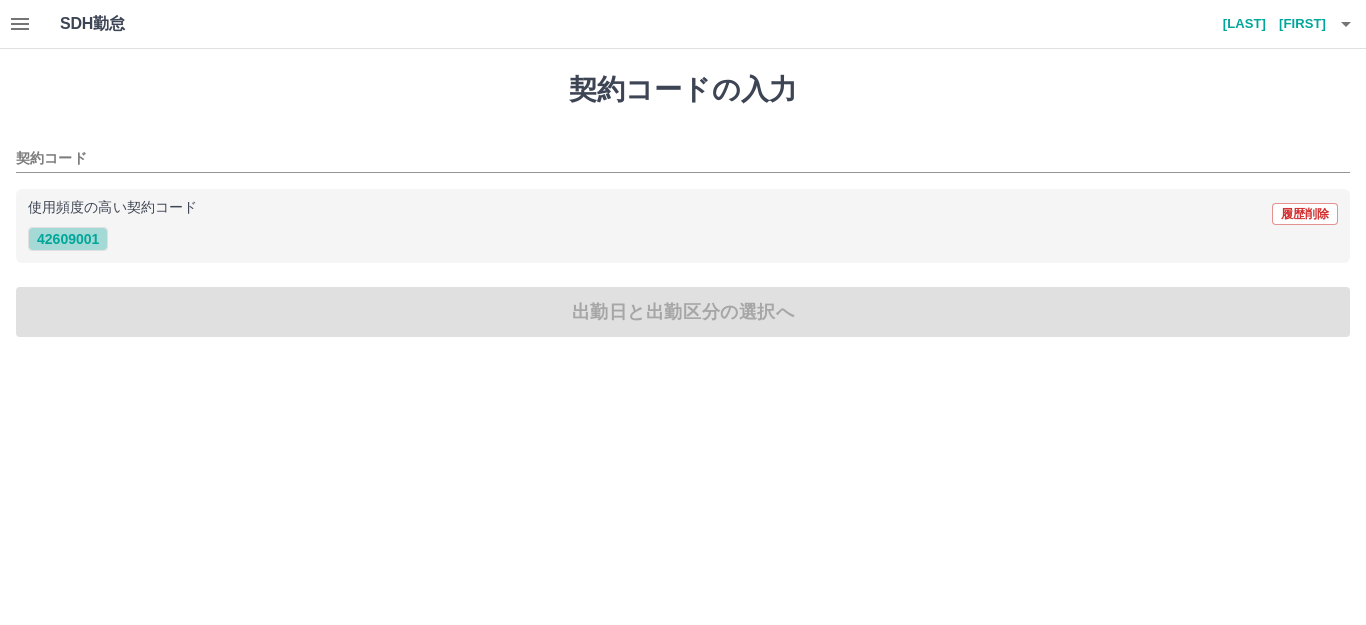 click on "42609001" at bounding box center [68, 239] 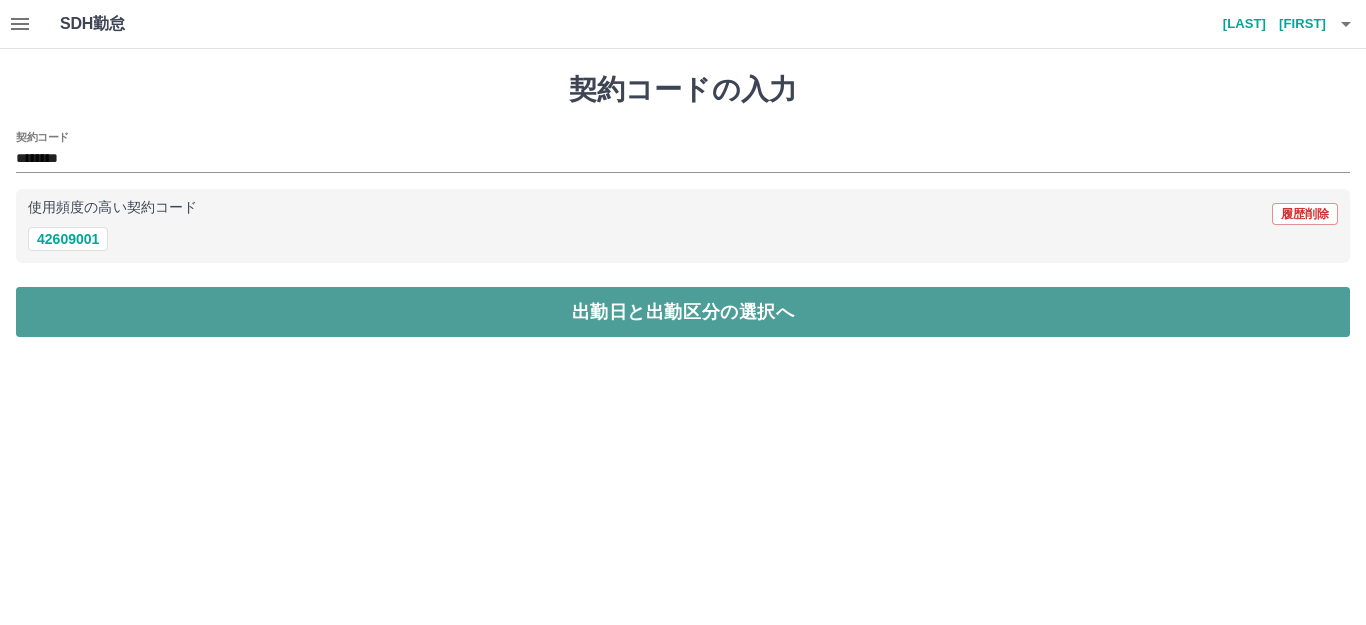 click on "出勤日と出勤区分の選択へ" at bounding box center (683, 312) 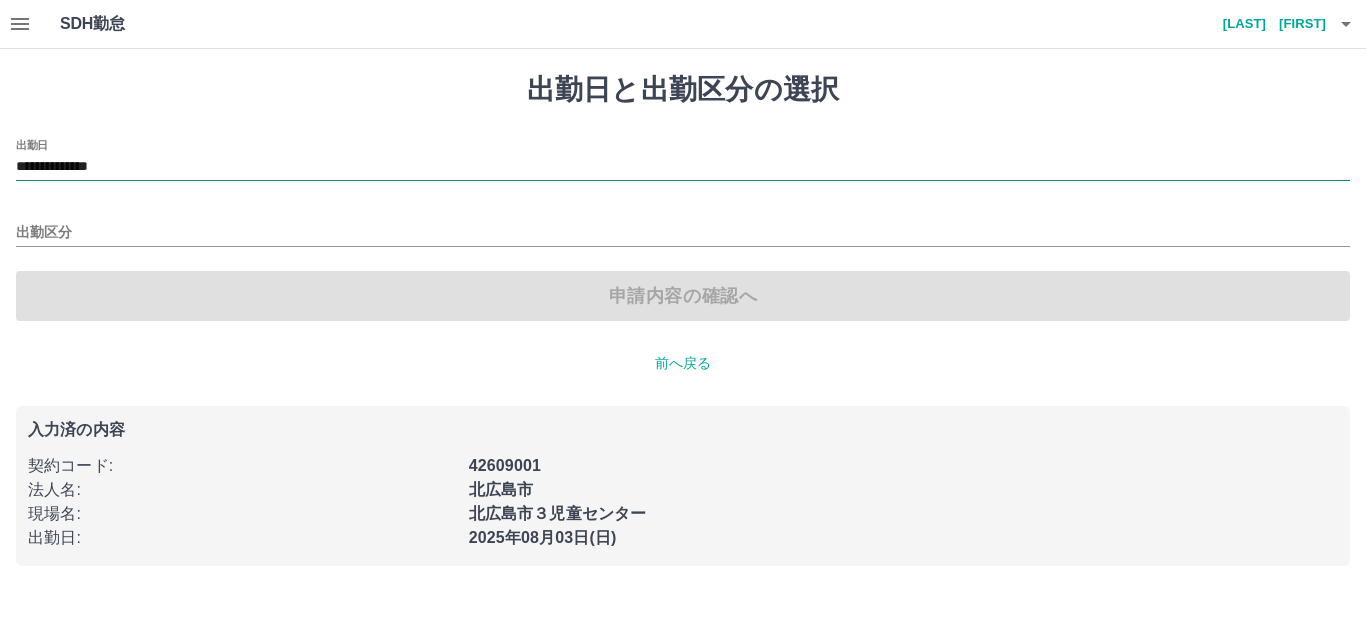 click on "**********" at bounding box center [683, 167] 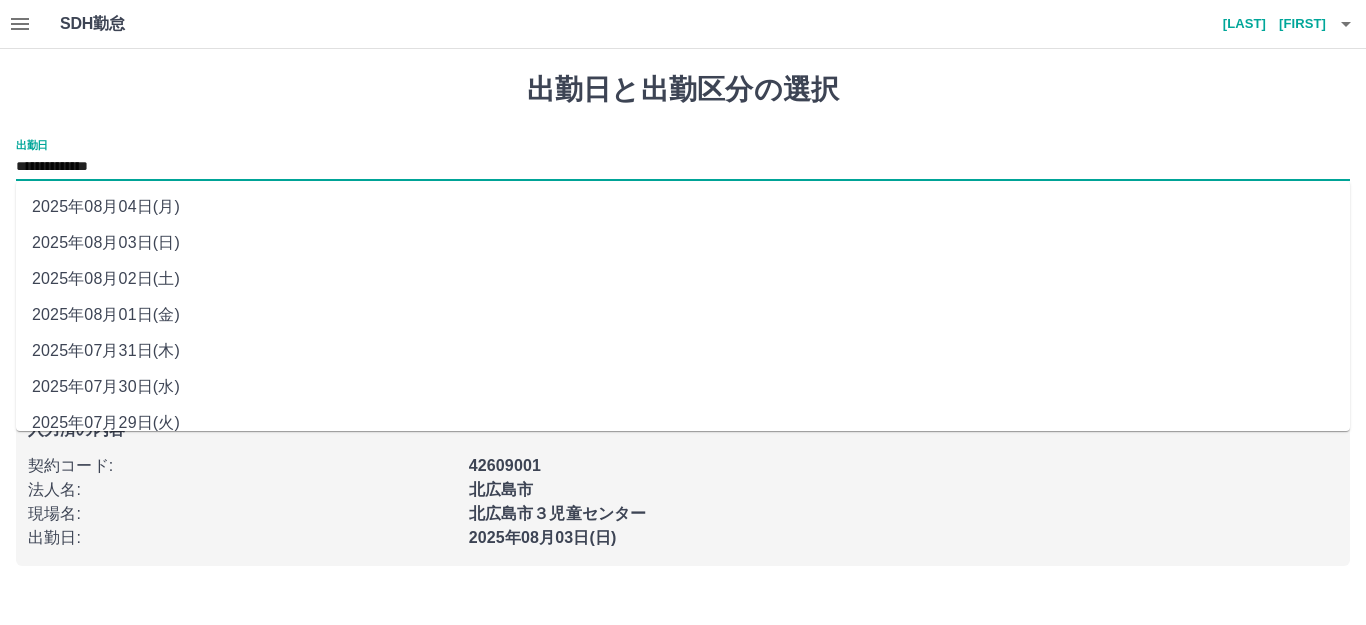 click on "2025年08月04日(月)" at bounding box center (683, 207) 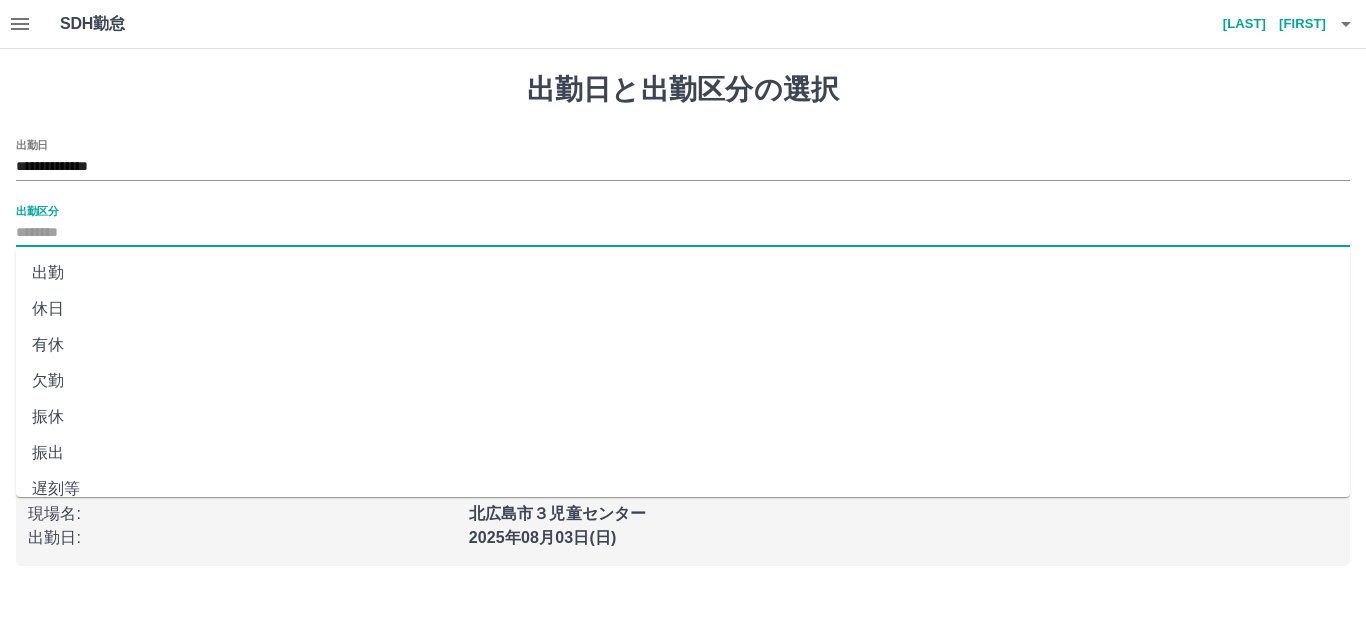 click on "出勤区分" at bounding box center (683, 233) 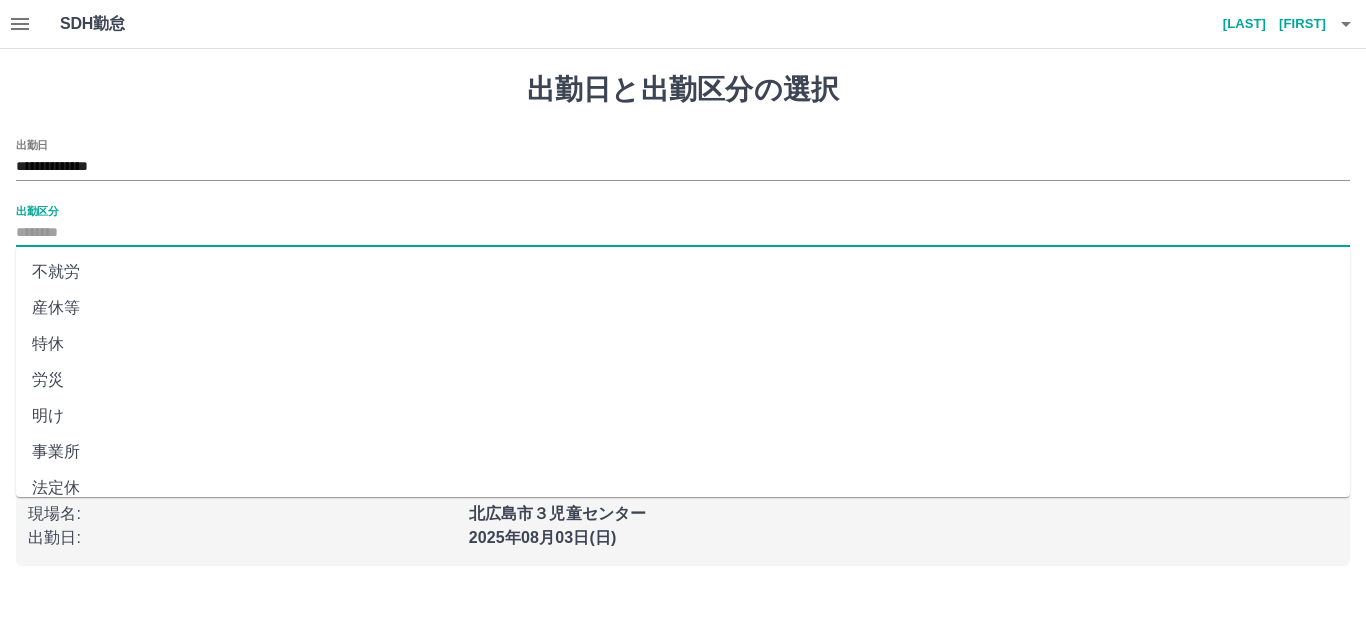 scroll, scrollTop: 414, scrollLeft: 0, axis: vertical 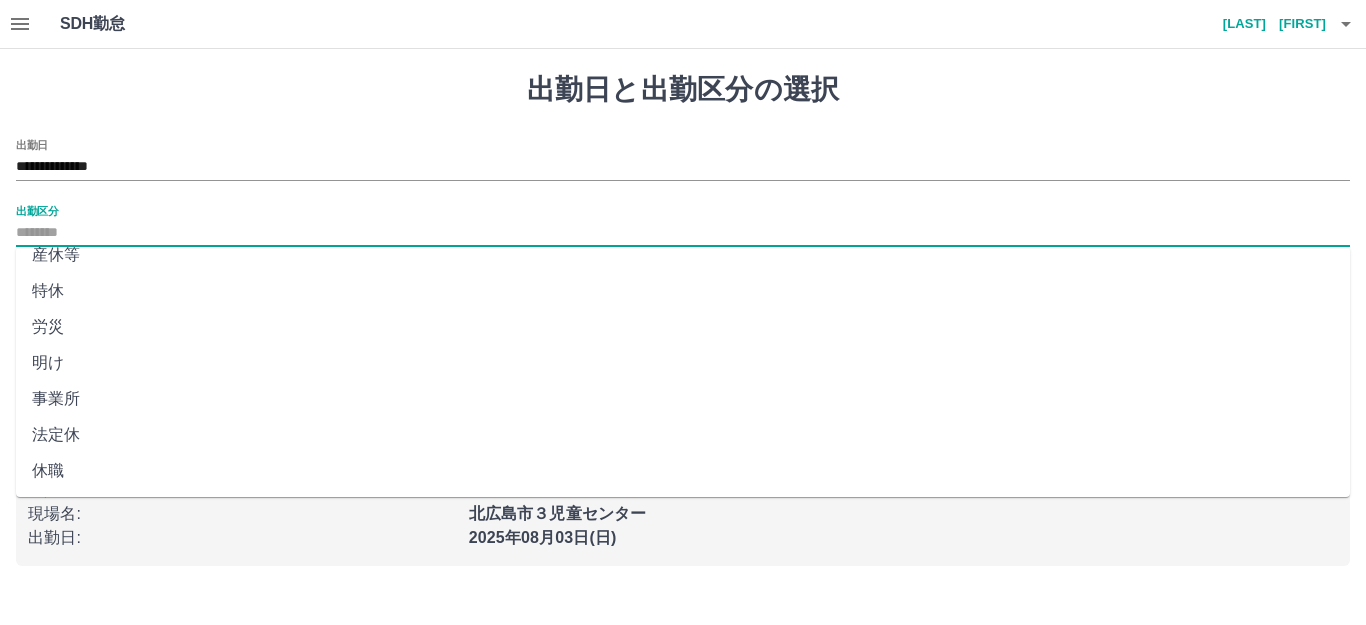 click on "法定休" at bounding box center (683, 435) 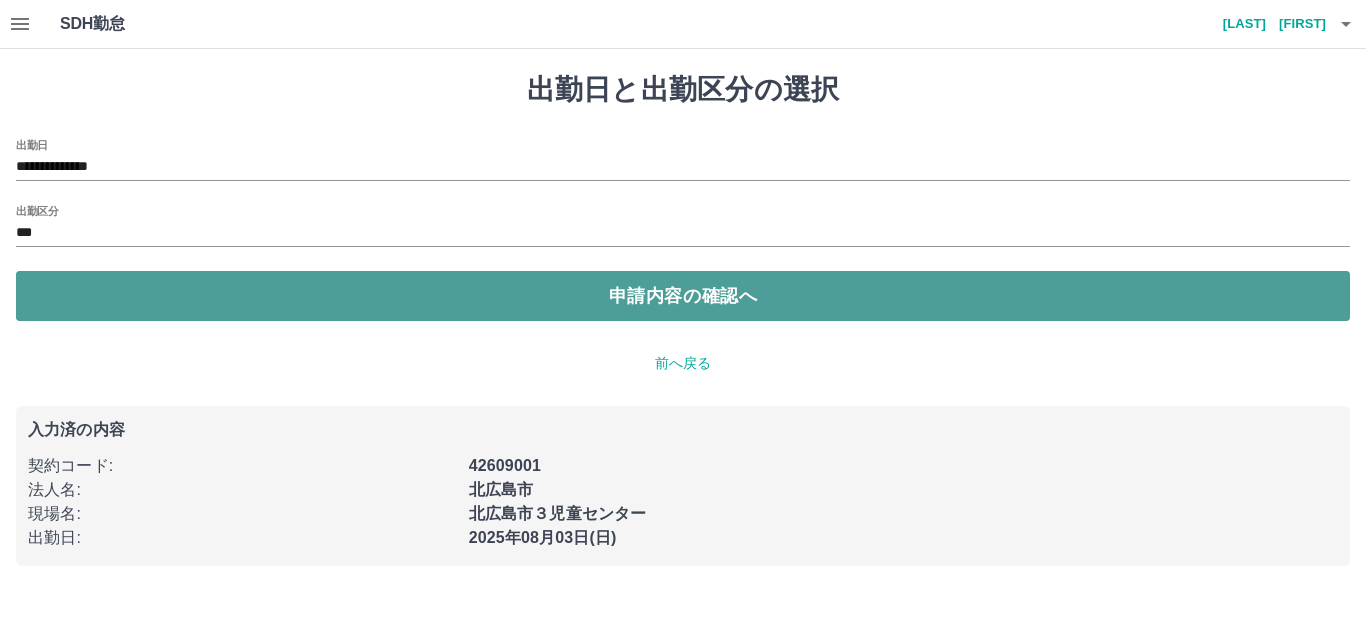 click on "申請内容の確認へ" at bounding box center [683, 296] 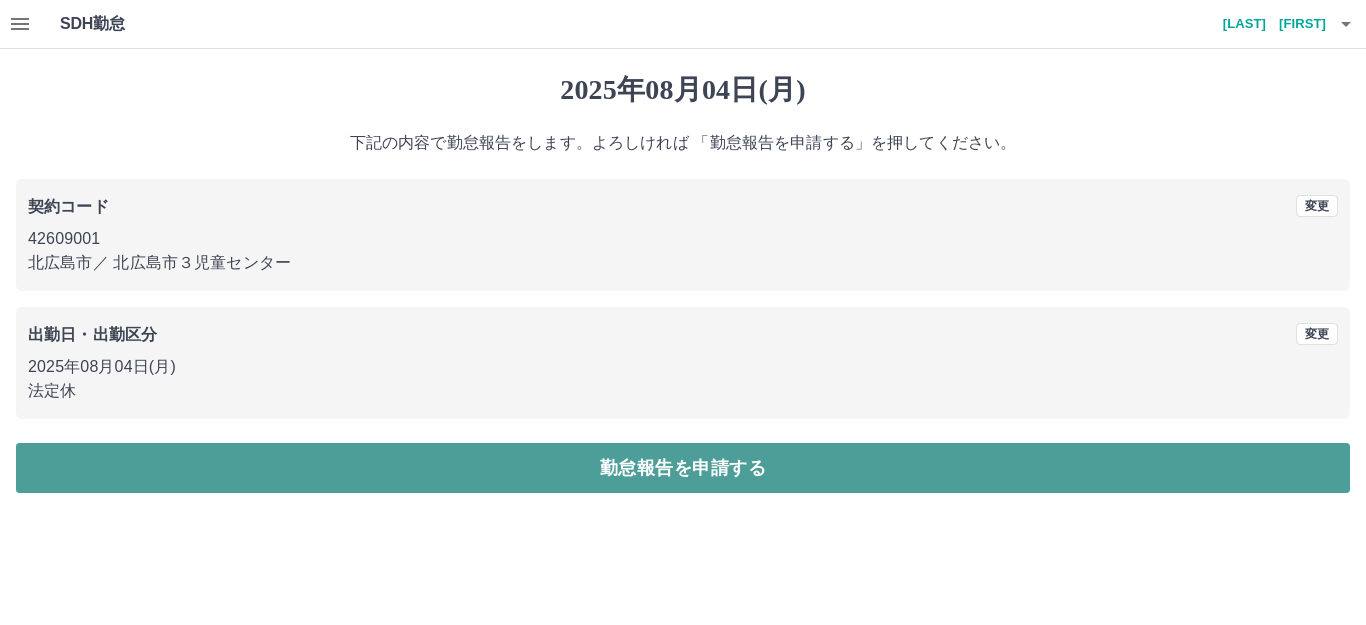 click on "勤怠報告を申請する" at bounding box center [683, 468] 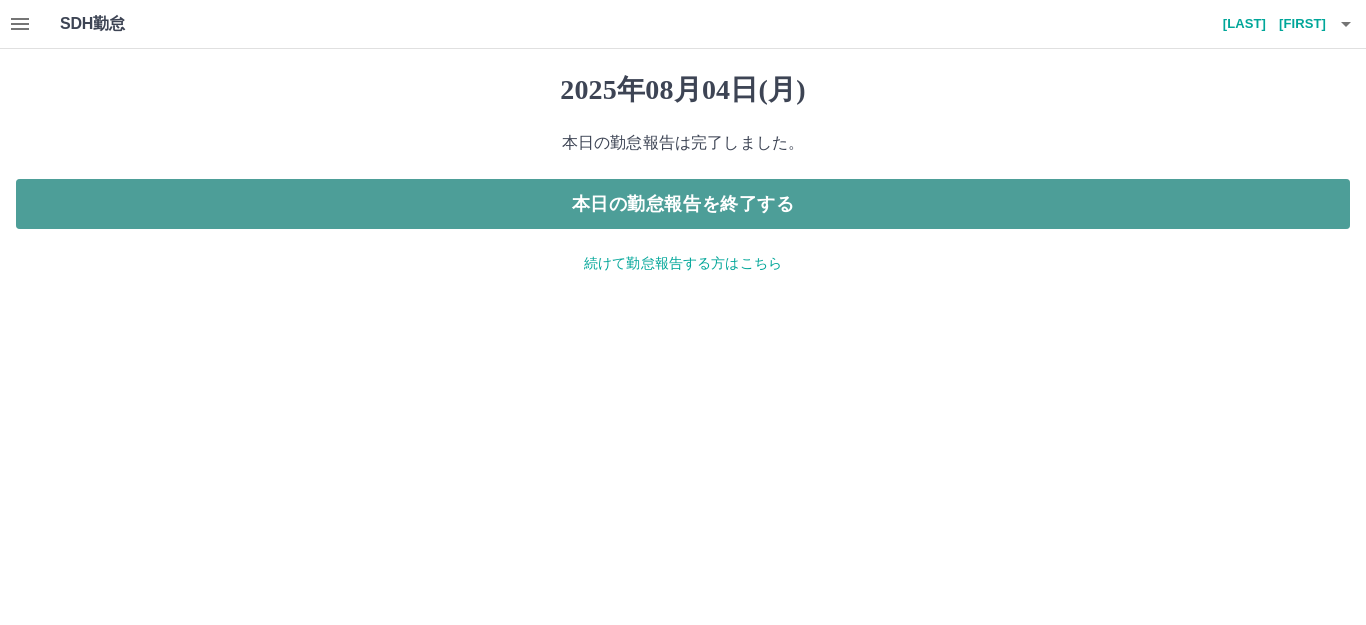 click on "本日の勤怠報告を終了する" at bounding box center (683, 204) 